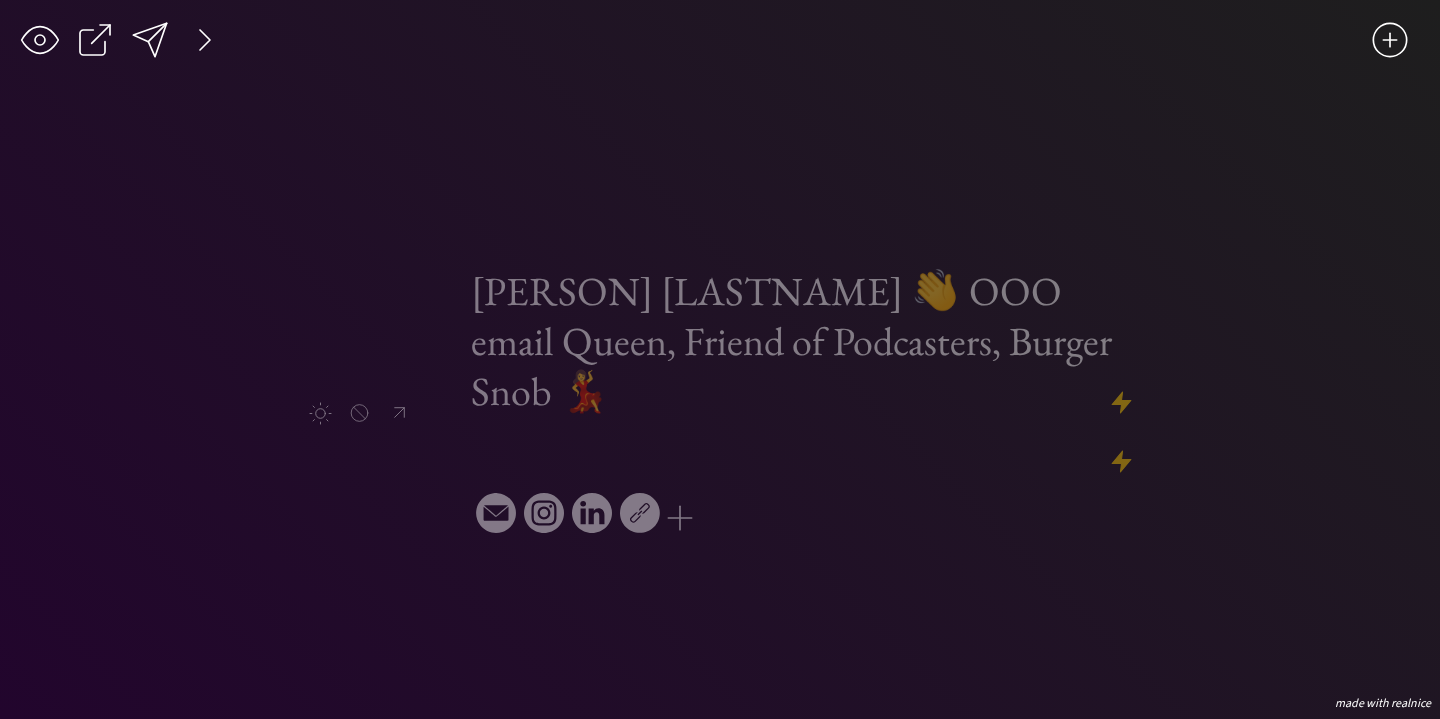 scroll, scrollTop: 0, scrollLeft: 0, axis: both 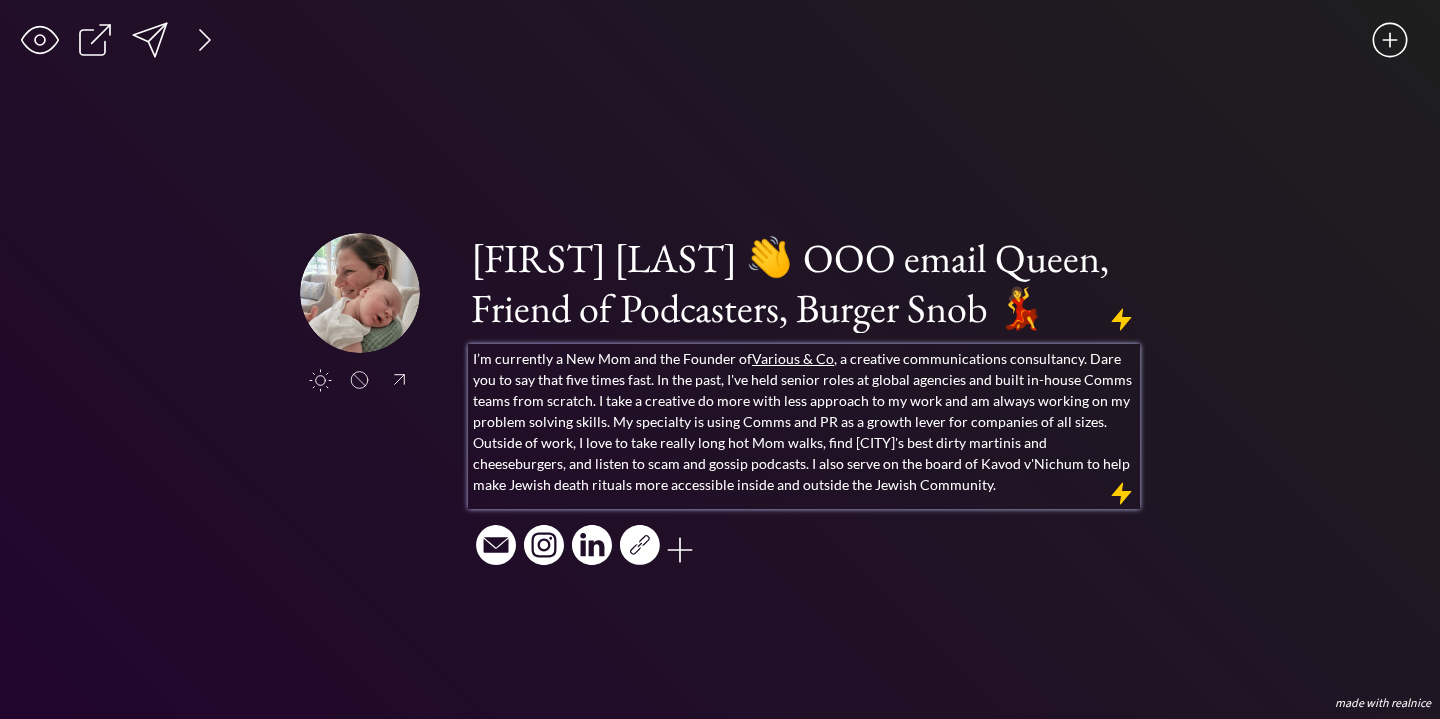 click on "I’m currently a New Mom and the Founder of Various & Co , a creative communications consultancy. Dare you to say that five times fast. In the past, I've held senior roles at global agencies and built in-house Comms teams from scratch. I take a creative do more with less approach to my work and am always working on my problem solving skills. My specialty is using Comms and PR as a growth lever for companies of all sizes. Outside of work, I love to take really long hot Mom walks, find [CITY]'s best dirty martinis and cheeseburgers, and listen to scam and gossip podcasts. I also serve on the board of Kavod v'Nichum to help make Jewish death rituals more accessible inside and outside the Jewish Community." at bounding box center [804, 421] 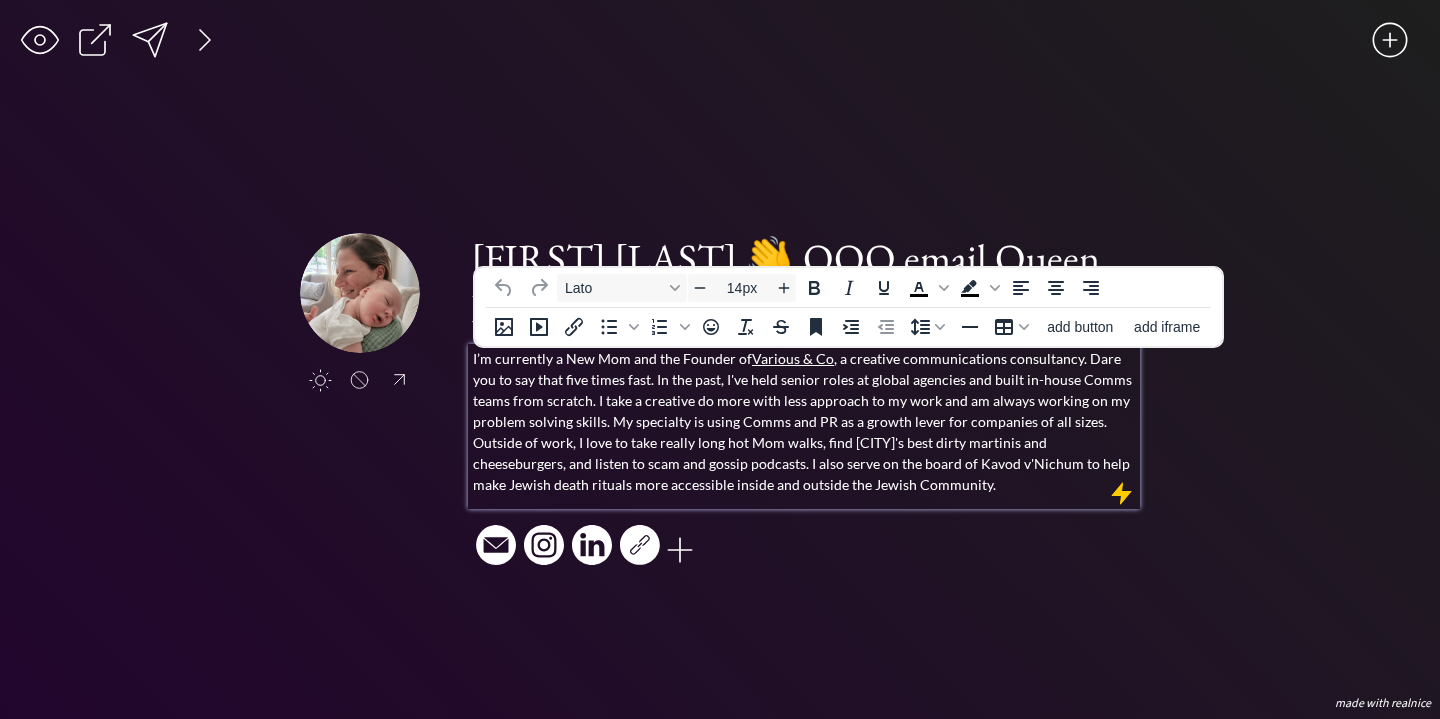 click on "I’m currently a New Mom and the Founder of Various & Co , a creative communications consultancy. Dare you to say that five times fast. In the past, I've held senior roles at global agencies and built in-house Comms teams from scratch. I take a creative do more with less approach to my work and am always working on my problem solving skills. My specialty is using Comms and PR as a growth lever for companies of all sizes. Outside of work, I love to take really long hot Mom walks, find [CITY]'s best dirty martinis and cheeseburgers, and listen to scam and gossip podcasts. I also serve on the board of Kavod v'Nichum to help make Jewish death rituals more accessible inside and outside the Jewish Community." at bounding box center (804, 421) 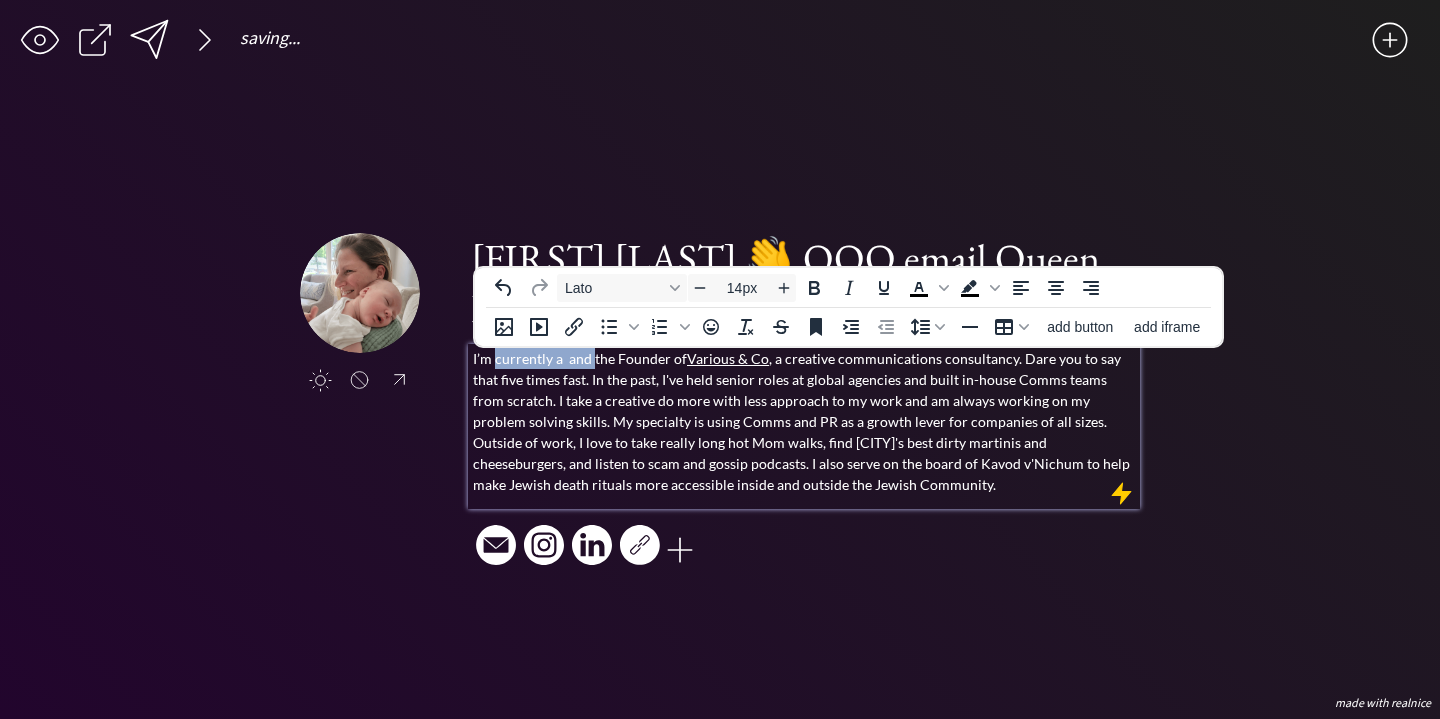 drag, startPoint x: 591, startPoint y: 357, endPoint x: 497, endPoint y: 361, distance: 94.08507 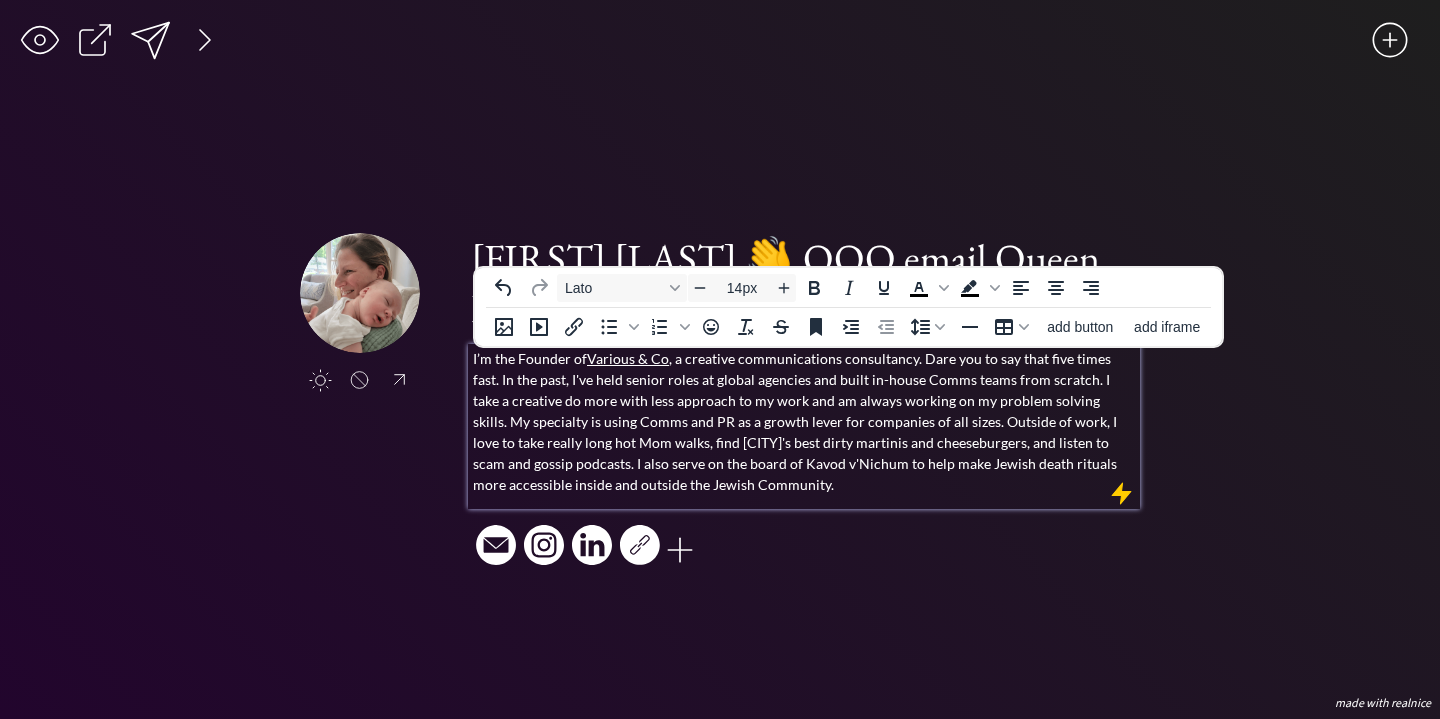 click on "I’m the Founder of  Various & Co , a creative communications consultancy. Dare you to say that five times fast. In the past, I've held senior roles at global agencies and built in-house Comms teams from scratch. I take a creative do more with less approach to my work and am always working on my problem solving skills. My specialty is using Comms and PR as a growth lever for companies of all sizes. Outside of work, I love to take really long hot Mom walks, find [CITY]'s best dirty martinis and cheeseburgers, and listen to scam and gossip podcasts. I also serve on the board of Kavod v'Nichum to help make Jewish death rituals more accessible inside and outside the Jewish Community." at bounding box center [804, 421] 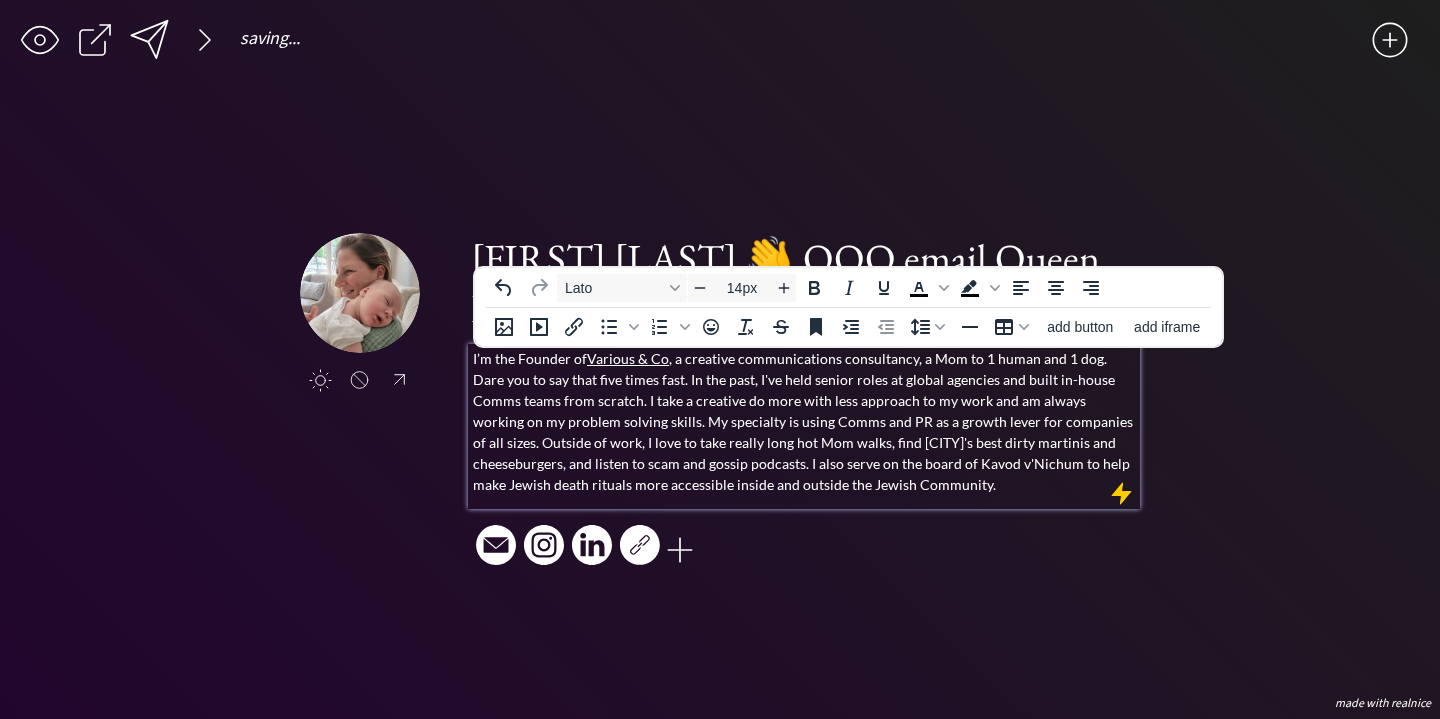 click on "I’m the Founder of  Various & Co , a creative communications consultancy, a Mom to 1 human and 1 dog. Dare you to say that five times fast. In the past, I've held senior roles at global agencies and built in-house Comms teams from scratch. I take a creative do more with less approach to my work and am always working on my problem solving skills. My specialty is using Comms and PR as a growth lever for companies of all sizes. Outside of work, I love to take really long hot Mom walks, find [CITY]'s best dirty martinis and cheeseburgers, and listen to scam and gossip podcasts. I also serve on the board of Kavod v'Nichum to help make Jewish death rituals more accessible inside and outside the Jewish Community." at bounding box center (804, 421) 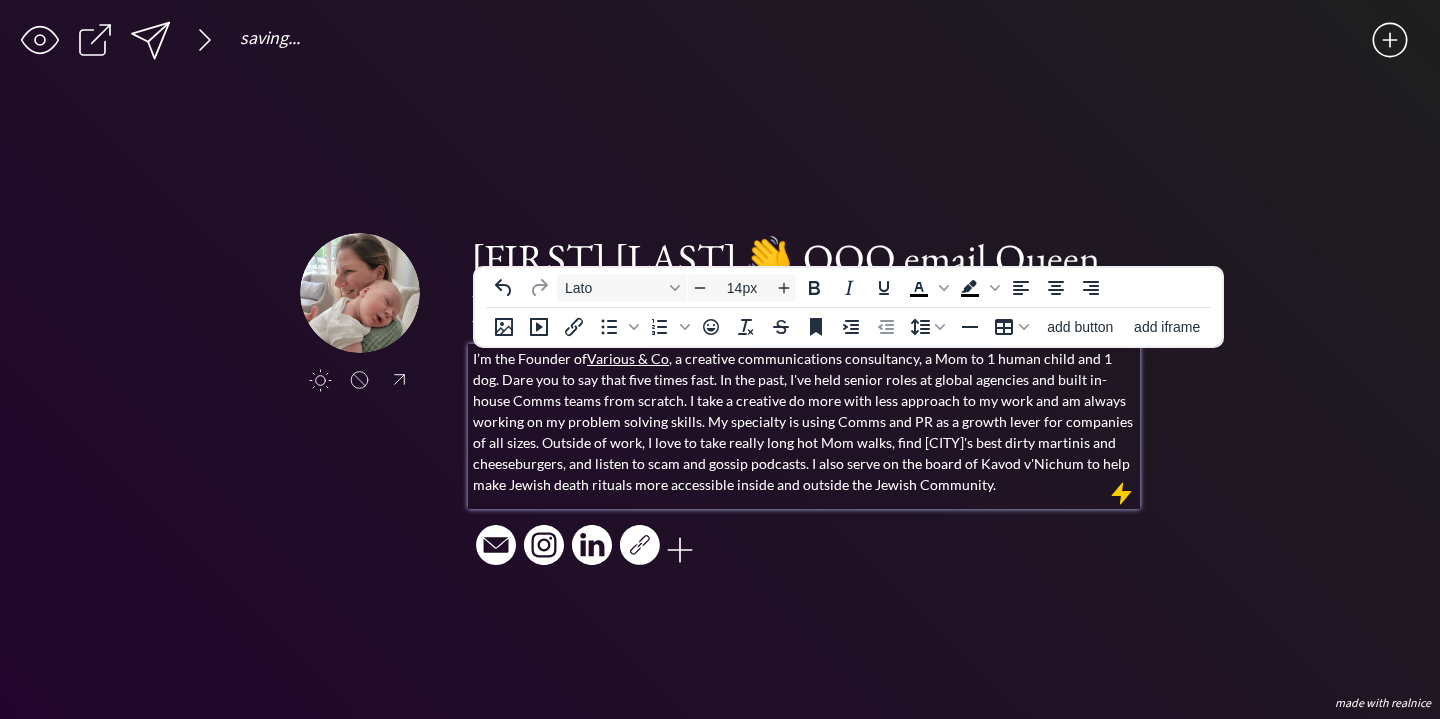 click on "I’m the Founder of Various & Co , a creative communications consultancy, a Mom to 1 human child and 1 dog. Dare you to say that five times fast. In the past, I've held senior roles at global agencies and built in-house Comms teams from scratch. I take a creative do more with less approach to my work and am always working on my problem solving skills. My specialty is using Comms and PR as a growth lever for companies of all sizes. Outside of work, I love to take really long hot Mom walks, find [CITY]'s best dirty martinis and cheeseburgers, and listen to scam and gossip podcasts. I also serve on the board of Kavod v'Nichum to help make Jewish death rituals more accessible inside and outside the Jewish Community." at bounding box center (804, 421) 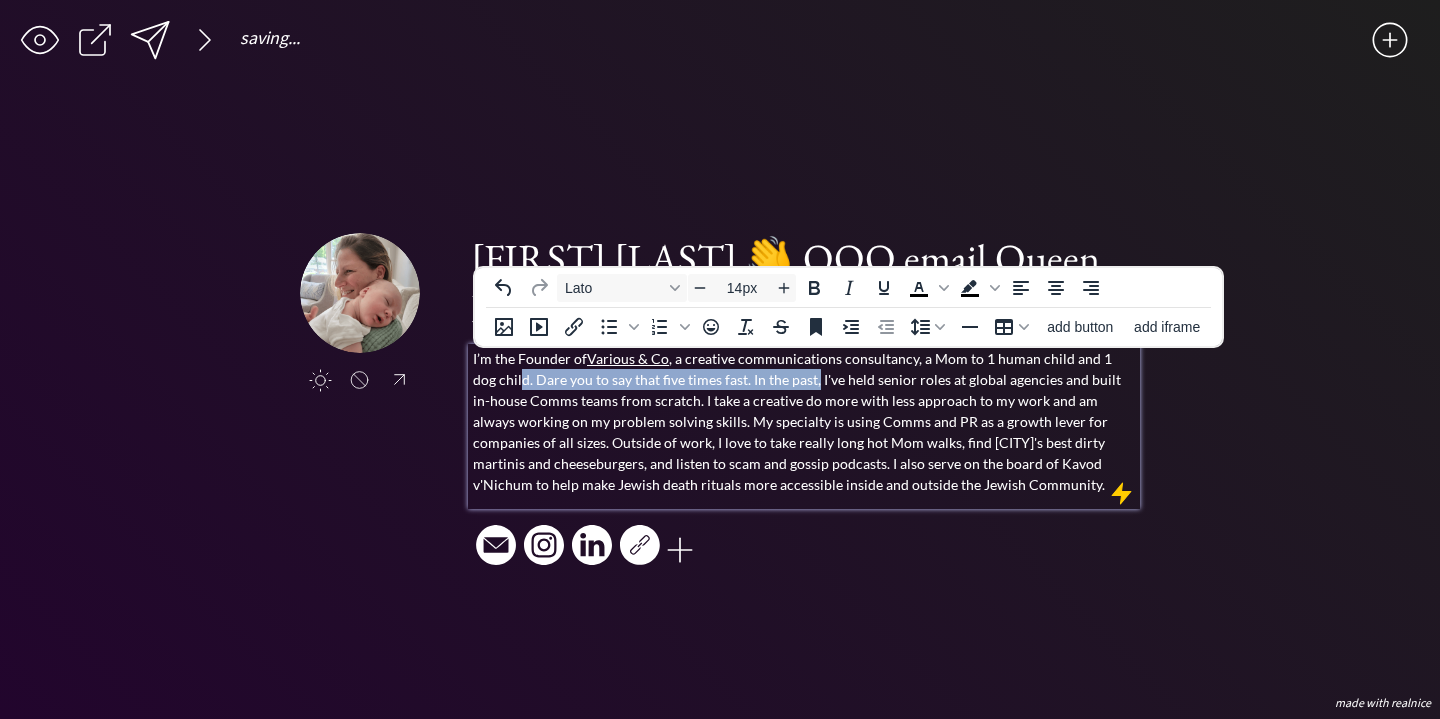 drag, startPoint x: 790, startPoint y: 379, endPoint x: 497, endPoint y: 374, distance: 293.04266 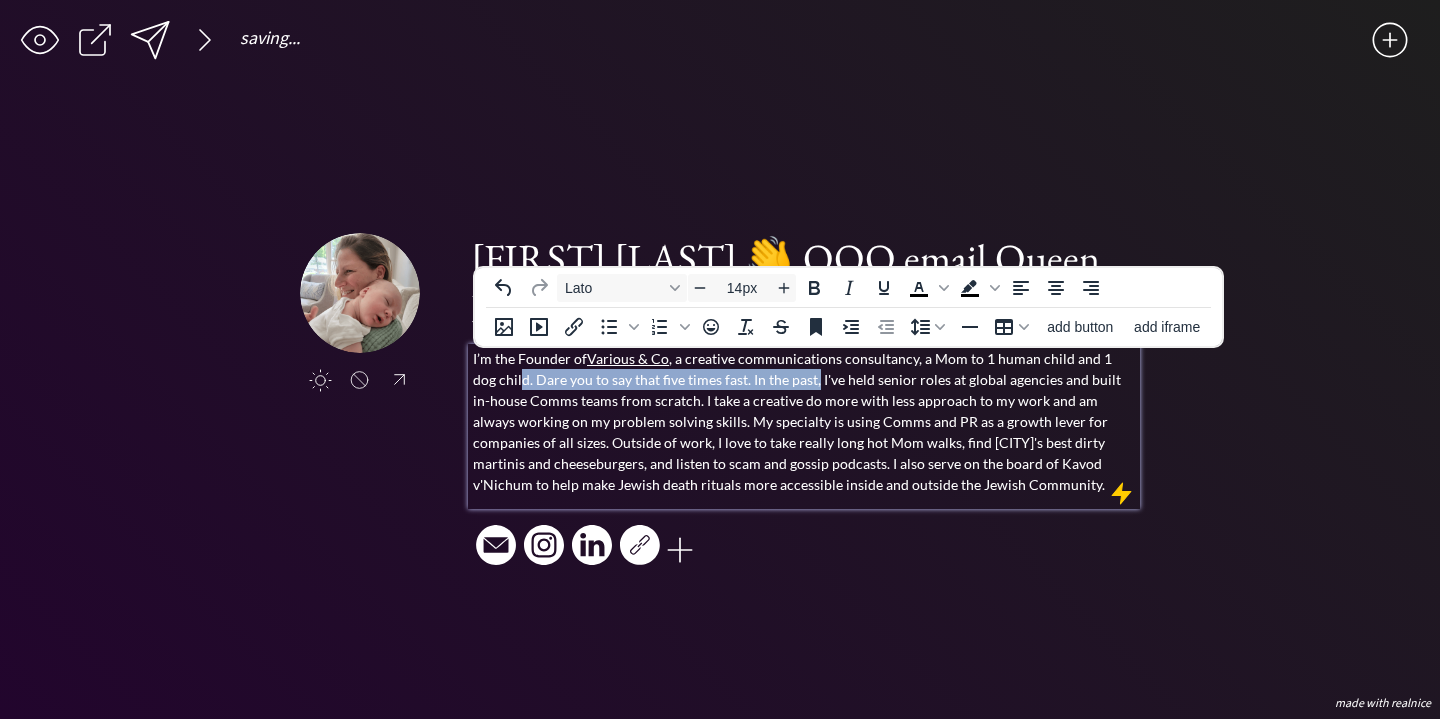click on "I’m the Founder of  Various & Co , a creative communications consultancy, a Mom to 1 human child and 1 dog child. Dare you to say that five times fast. In the past, I've held senior roles at global agencies and built in-house Comms teams from scratch. I take a creative do more with less approach to my work and am always working on my problem solving skills. My specialty is using Comms and PR as a growth lever for companies of all sizes. Outside of work, I love to take really long hot Mom walks, find [CITY]'s best dirty martinis and cheeseburgers, and listen to scam and gossip podcasts. I also serve on the board of Kavod v'Nichum to help make Jewish death rituals more accessible inside and outside the Jewish Community." at bounding box center (804, 421) 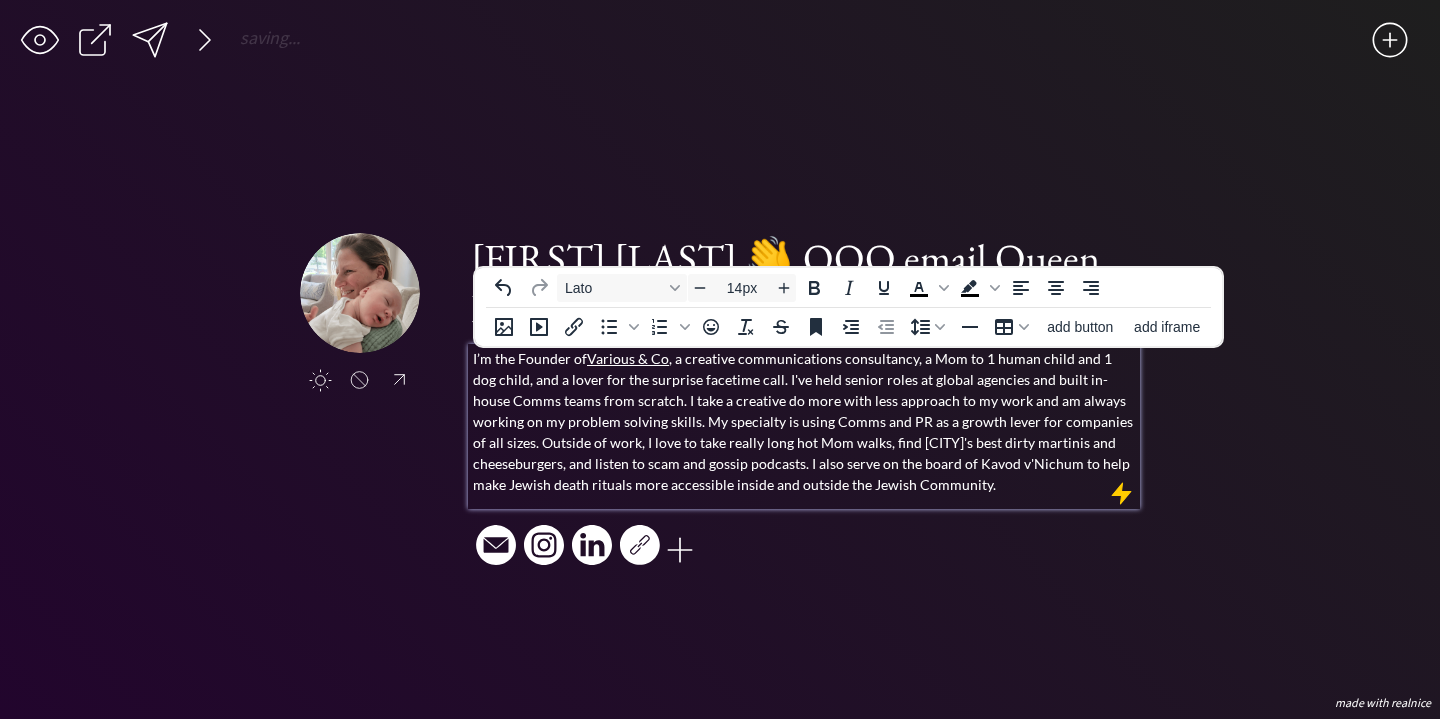 click on "I’m the Founder of  Various & Co , a creative communications consultancy, a Mom to 1 human child and 1 dog child, and a lover for the surprise facetime call. I've held senior roles at global agencies and built in-house Comms teams from scratch. I take a creative do more with less approach to my work and am always working on my problem solving skills. My specialty is using Comms and PR as a growth lever for companies of all sizes. Outside of work, I love to take really long hot Mom walks, find [CITY]'s best dirty martinis and cheeseburgers, and listen to scam and gossip podcasts. I also serve on the board of Kavod v'Nichum to help make Jewish death rituals more accessible inside and outside the Jewish Community." at bounding box center [804, 421] 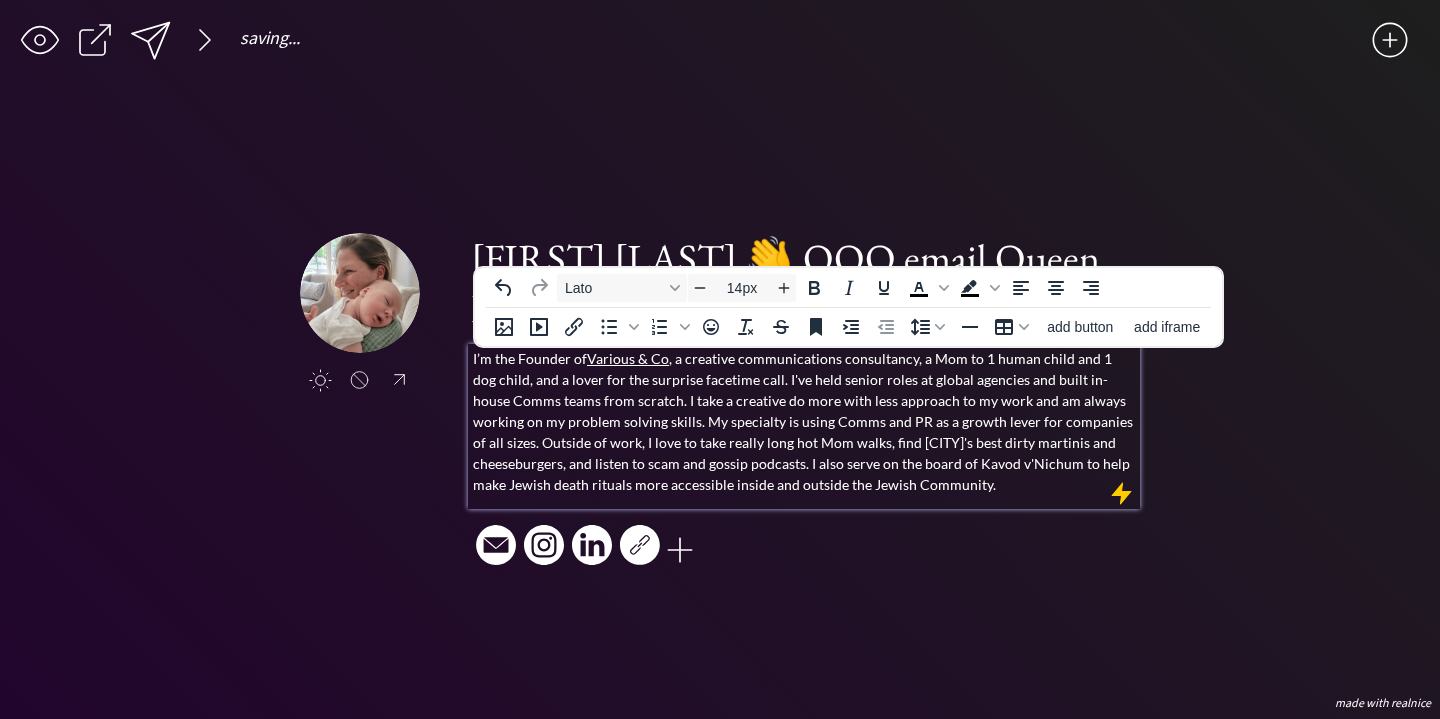click on "I’m the Founder of  Various & Co , a creative communications consultancy, a Mom to 1 human child and 1 dog child, and a lover for the surprise facetime call. I've held senior roles at global agencies and built in-house Comms teams from scratch. I take a creative do more with less approach to my work and am always working on my problem solving skills. My specialty is using Comms and PR as a growth lever for companies of all sizes. Outside of work, I love to take really long hot Mom walks, find [CITY]'s best dirty martinis and cheeseburgers, and listen to scam and gossip podcasts. I also serve on the board of Kavod v'Nichum to help make Jewish death rituals more accessible inside and outside the Jewish Community." at bounding box center (804, 421) 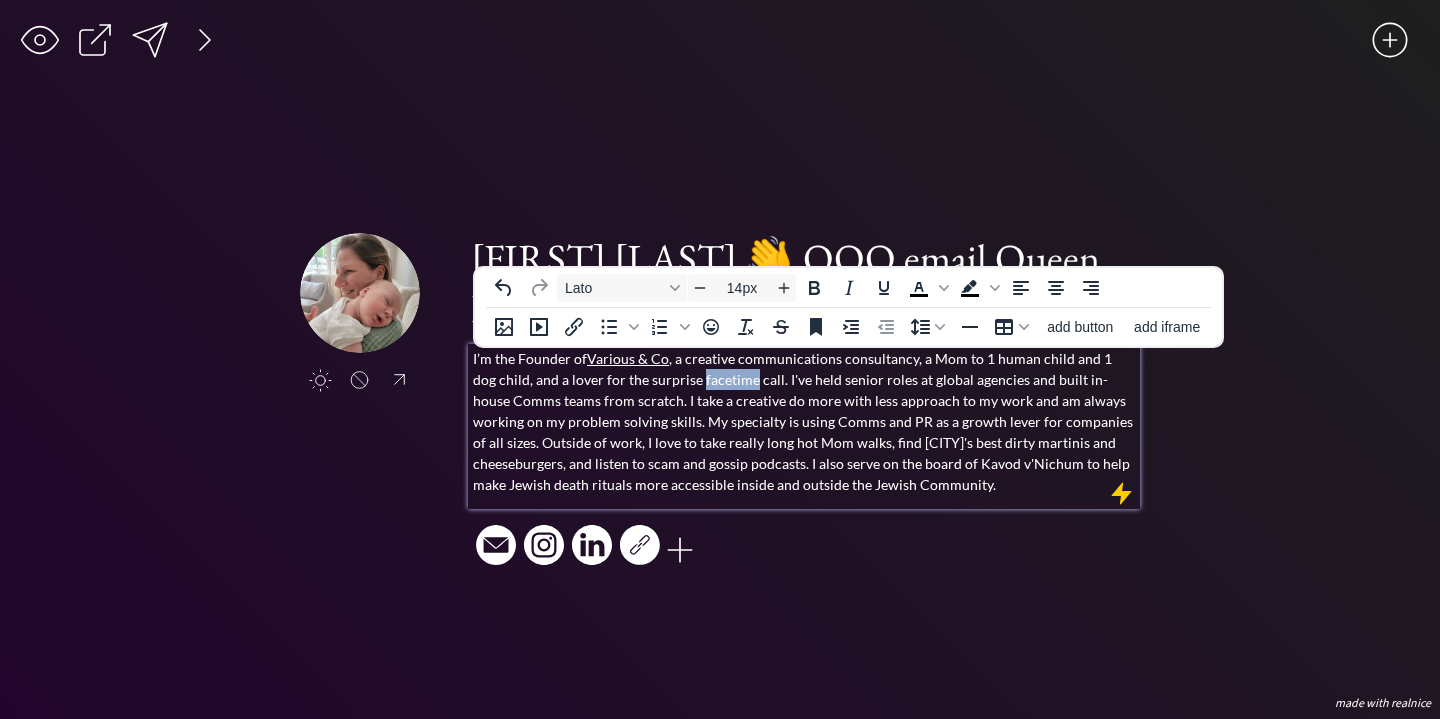 click on "I’m the Founder of  Various & Co , a creative communications consultancy, a Mom to 1 human child and 1 dog child, and a lover for the surprise facetime call. I've held senior roles at global agencies and built in-house Comms teams from scratch. I take a creative do more with less approach to my work and am always working on my problem solving skills. My specialty is using Comms and PR as a growth lever for companies of all sizes. Outside of work, I love to take really long hot Mom walks, find [CITY]'s best dirty martinis and cheeseburgers, and listen to scam and gossip podcasts. I also serve on the board of Kavod v'Nichum to help make Jewish death rituals more accessible inside and outside the Jewish Community." at bounding box center (804, 421) 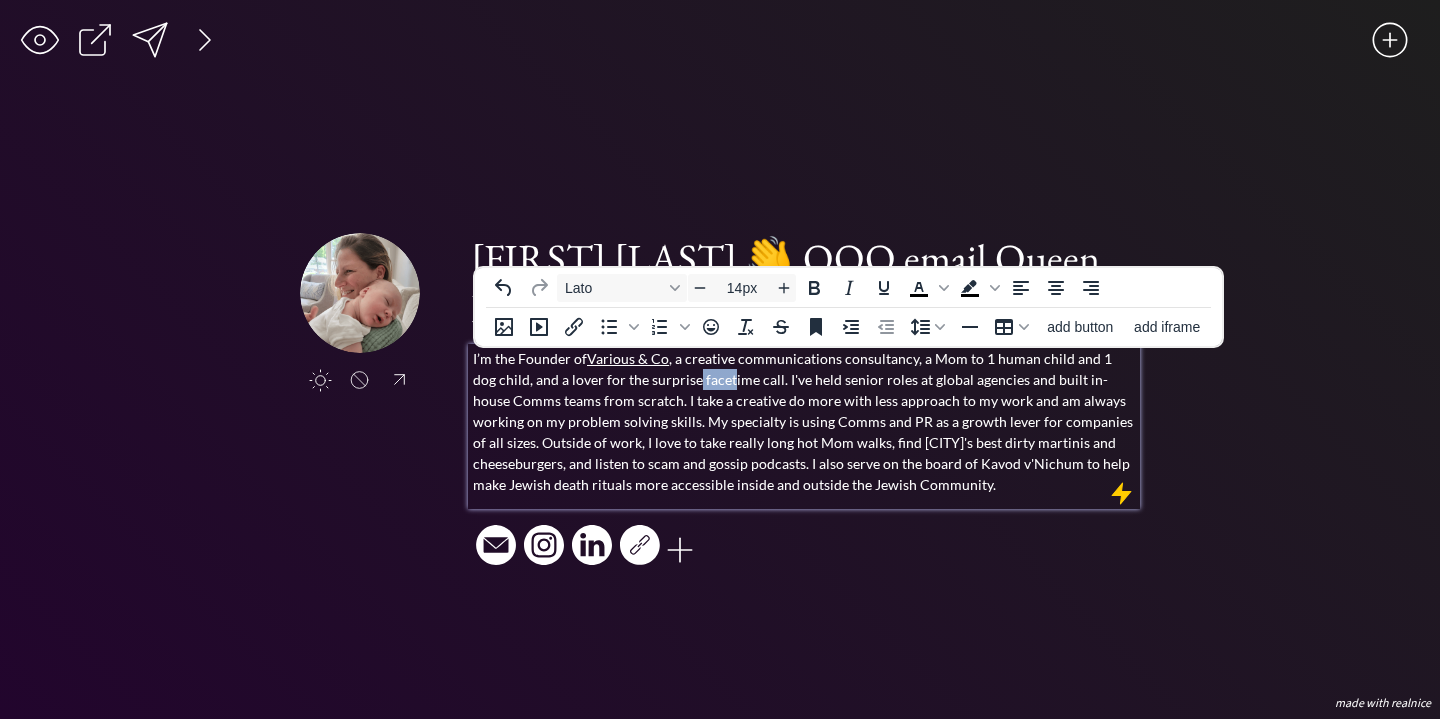 drag, startPoint x: 705, startPoint y: 383, endPoint x: 672, endPoint y: 384, distance: 33.01515 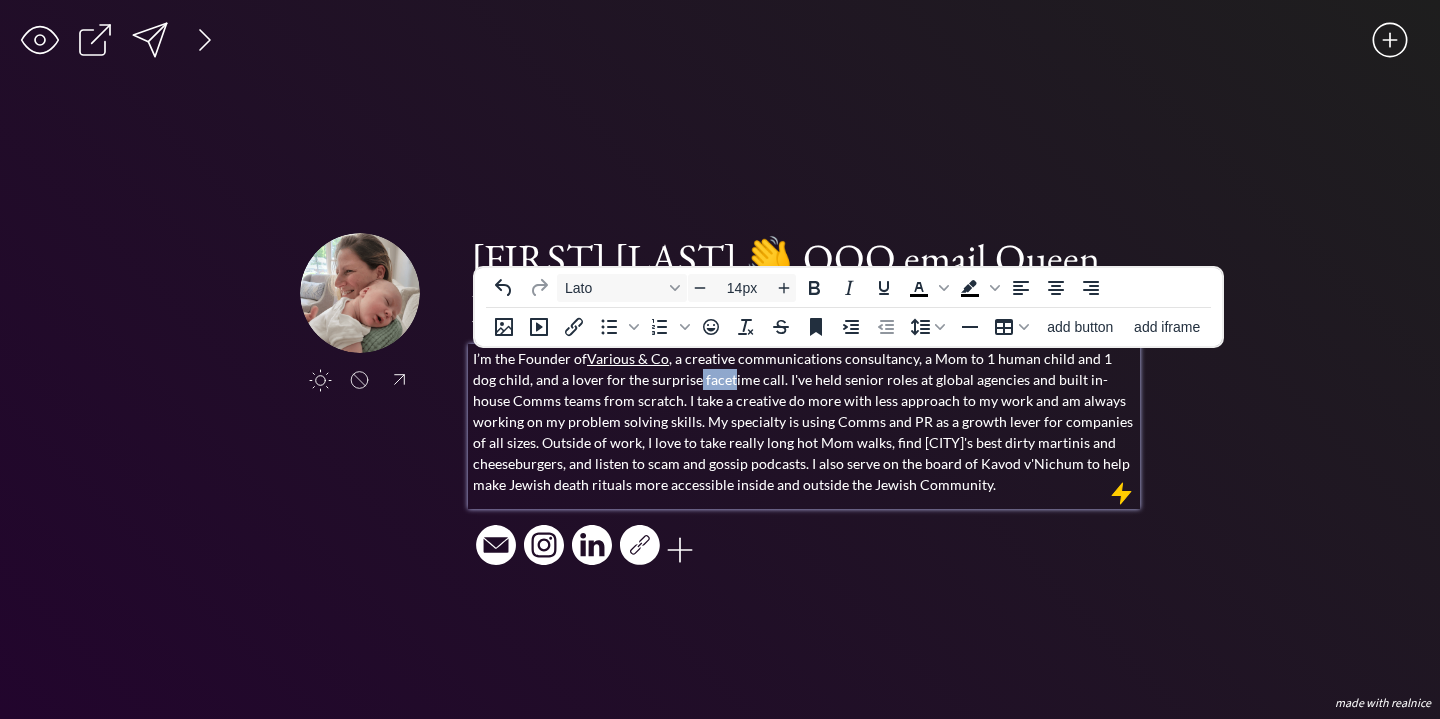 click on "I’m the Founder of  Various & Co , a creative communications consultancy, a Mom to 1 human child and 1 dog child, and a lover for the surprise facetime call. I've held senior roles at global agencies and built in-house Comms teams from scratch. I take a creative do more with less approach to my work and am always working on my problem solving skills. My specialty is using Comms and PR as a growth lever for companies of all sizes. Outside of work, I love to take really long hot Mom walks, find [CITY]'s best dirty martinis and cheeseburgers, and listen to scam and gossip podcasts. I also serve on the board of Kavod v'Nichum to help make Jewish death rituals more accessible inside and outside the Jewish Community." at bounding box center [804, 421] 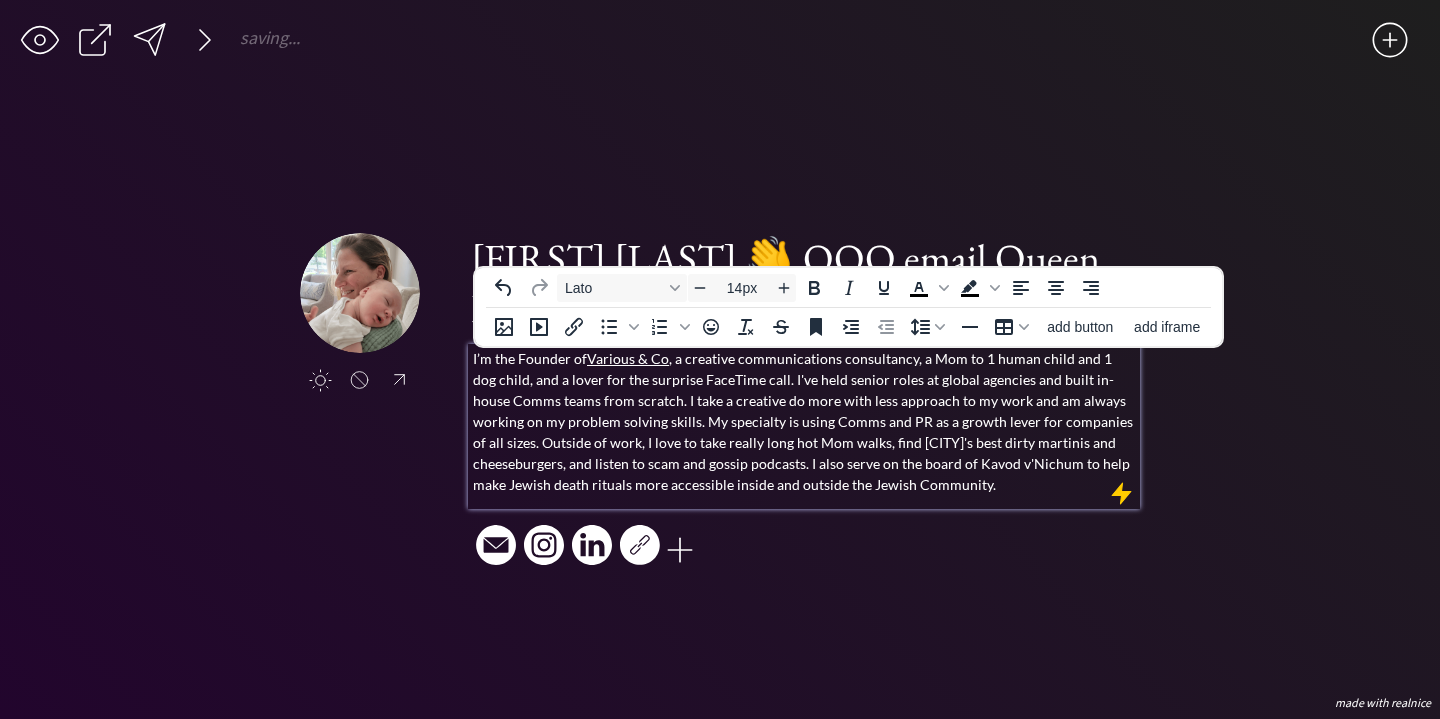click on "I’m the Founder of Various & Co , a creative communications consultancy, a Mom to 1 human child and 1 dog child, and a lover for the surprise FaceTime call. I've held senior roles at global agencies and built in-house Comms teams from scratch. I take a creative do more with less approach to my work and am always working on my problem solving skills. My specialty is using Comms and PR as a growth lever for companies of all sizes. Outside of work, I love to take really long hot Mom walks, find [CITY]'s best dirty martinis and cheeseburgers, and listen to scam and gossip podcasts. I also serve on the board of Kavod v'Nichum to help make Jewish death rituals more accessible inside and outside the Jewish Community." at bounding box center (804, 421) 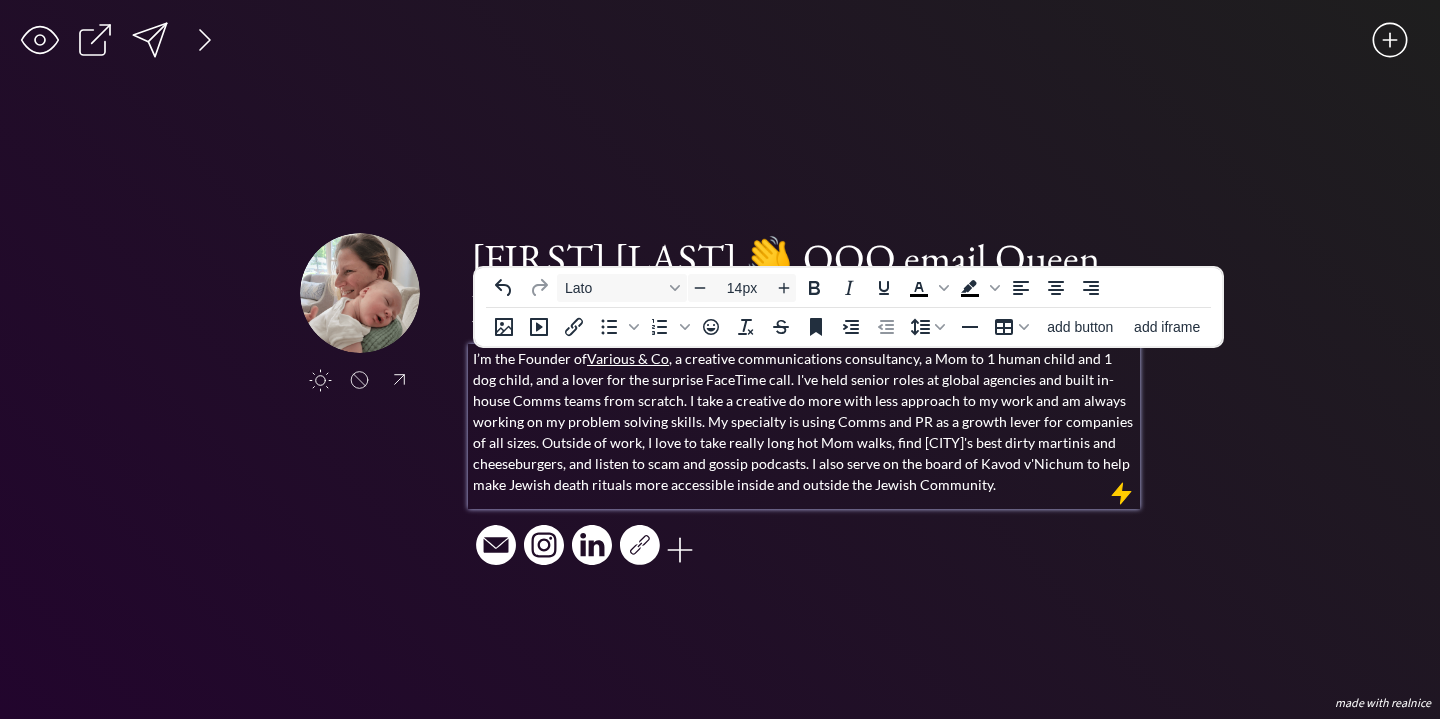 click on "I’m the Founder of Various & Co , a creative communications consultancy, a Mom to 1 human child and 1 dog child, and a lover for the surprise FaceTime call. I've held senior roles at global agencies and built in-house Comms teams from scratch. I take a creative do more with less approach to my work and am always working on my problem solving skills. My specialty is using Comms and PR as a growth lever for companies of all sizes. Outside of work, I love to take really long hot Mom walks, find [CITY]'s best dirty martinis and cheeseburgers, and listen to scam and gossip podcasts. I also serve on the board of Kavod v'Nichum to help make Jewish death rituals more accessible inside and outside the Jewish Community." at bounding box center (804, 421) 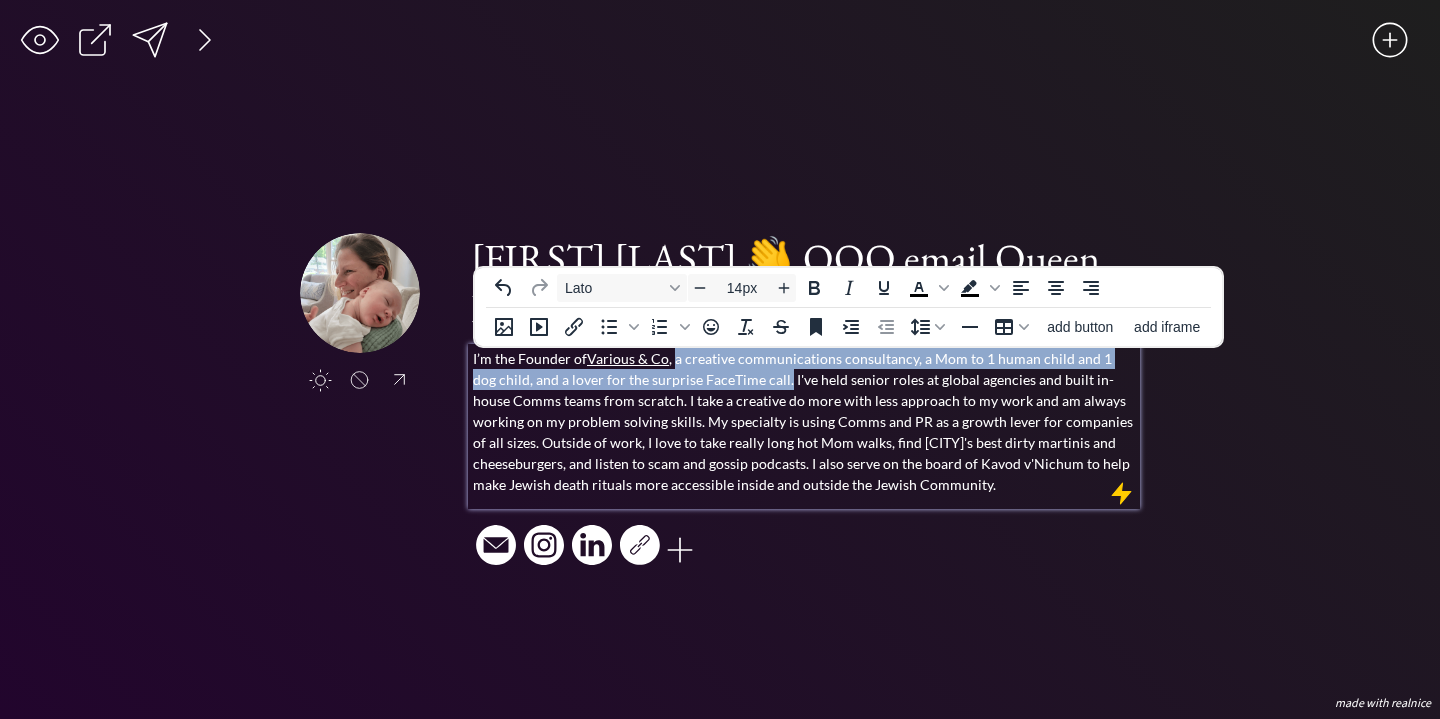 drag, startPoint x: 759, startPoint y: 379, endPoint x: 674, endPoint y: 363, distance: 86.492775 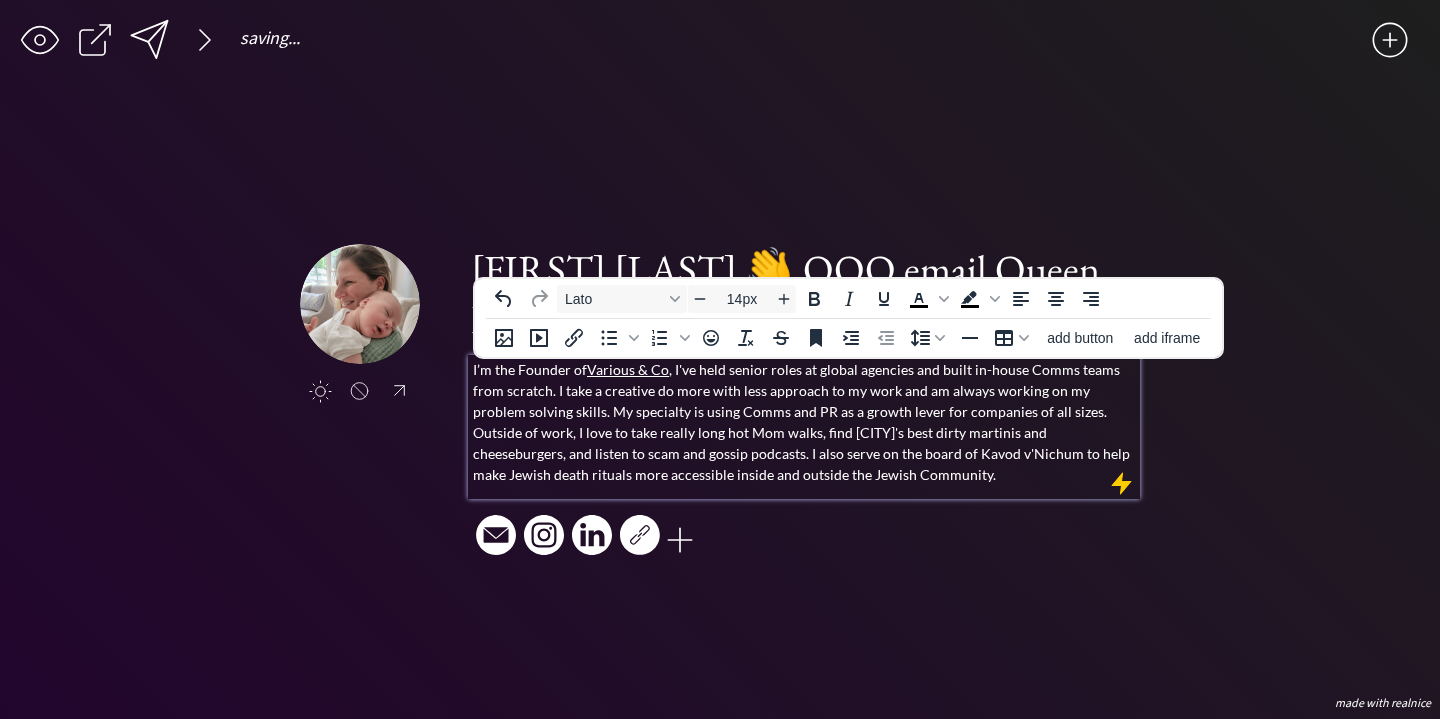 click on "I’m the Founder of Various & Co , I've held senior roles at global agencies and built in-house Comms teams from scratch. I take a creative do more with less approach to my work and am always working on my problem solving skills. My specialty is using Comms and PR as a growth lever for companies of all sizes. Outside of work, I love to take really long hot Mom walks, find [CITY]'s best dirty martinis and cheeseburgers, and listen to scam and gossip podcasts. I also serve on the board of Kavod v'Nichum to help make Jewish death rituals more accessible inside and outside the Jewish Community." at bounding box center [804, 422] 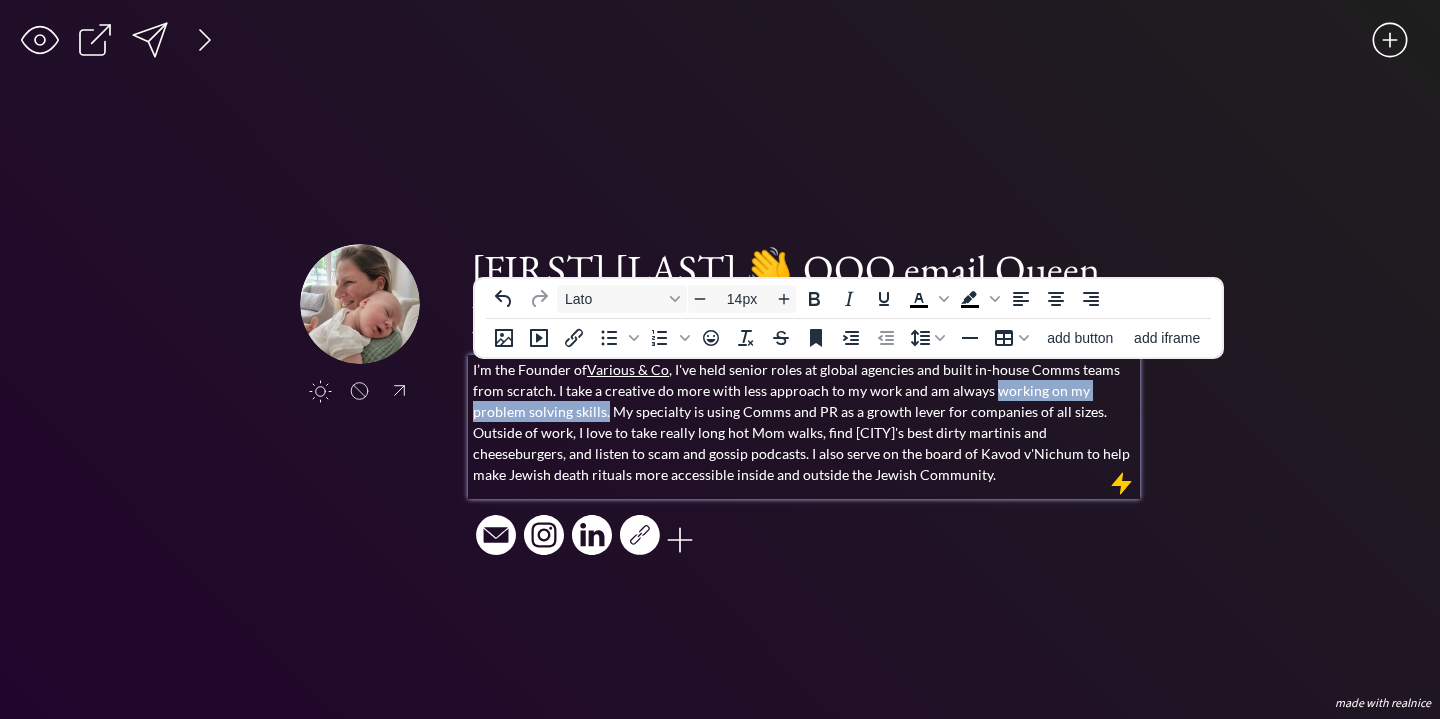 drag, startPoint x: 551, startPoint y: 417, endPoint x: 984, endPoint y: 397, distance: 433.46164 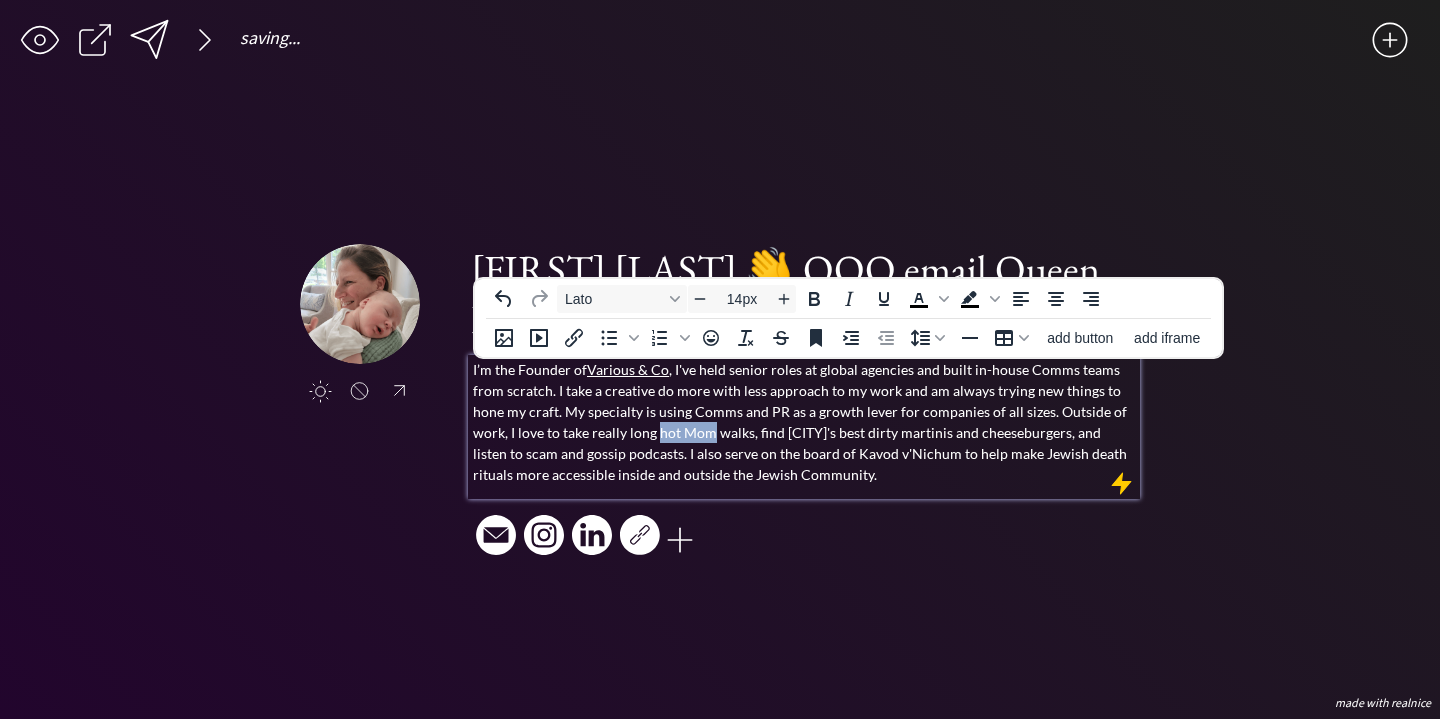 drag, startPoint x: 658, startPoint y: 436, endPoint x: 710, endPoint y: 437, distance: 52.009613 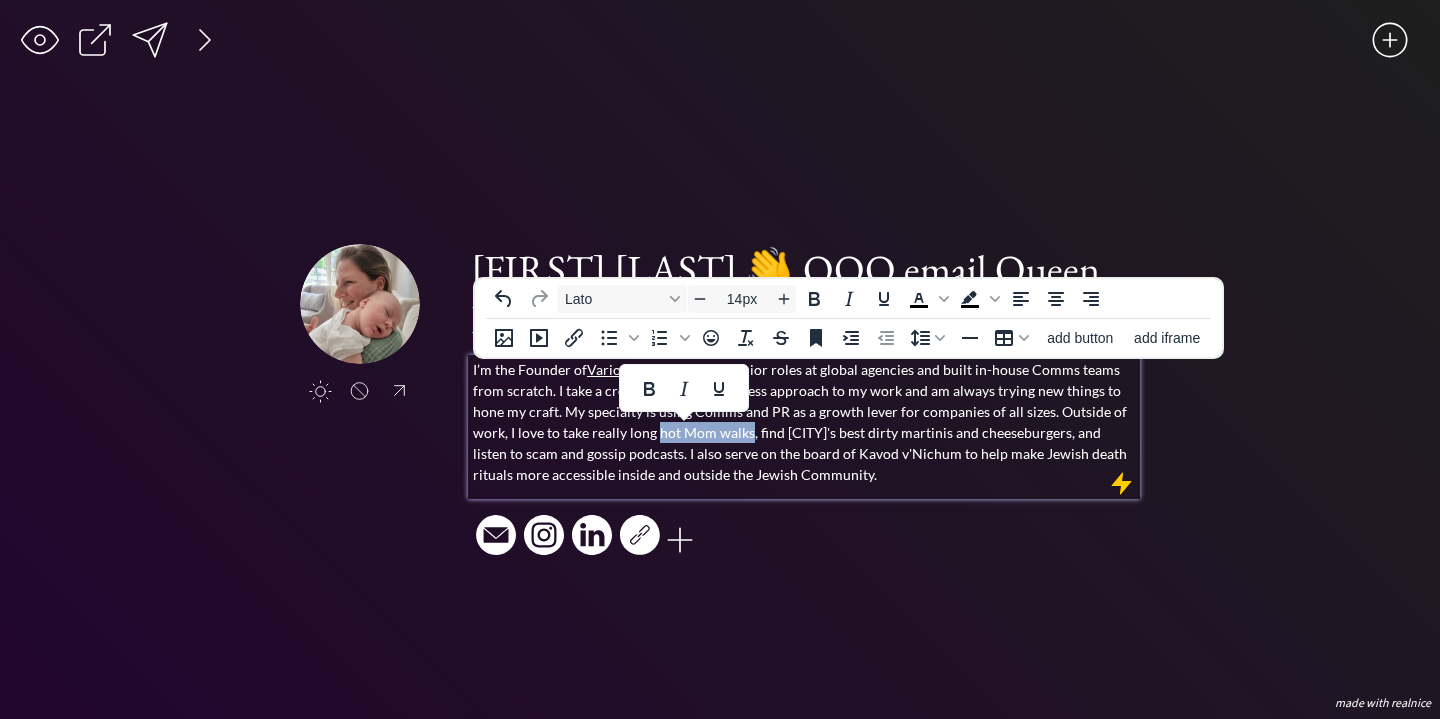 drag, startPoint x: 750, startPoint y: 435, endPoint x: 658, endPoint y: 439, distance: 92.086914 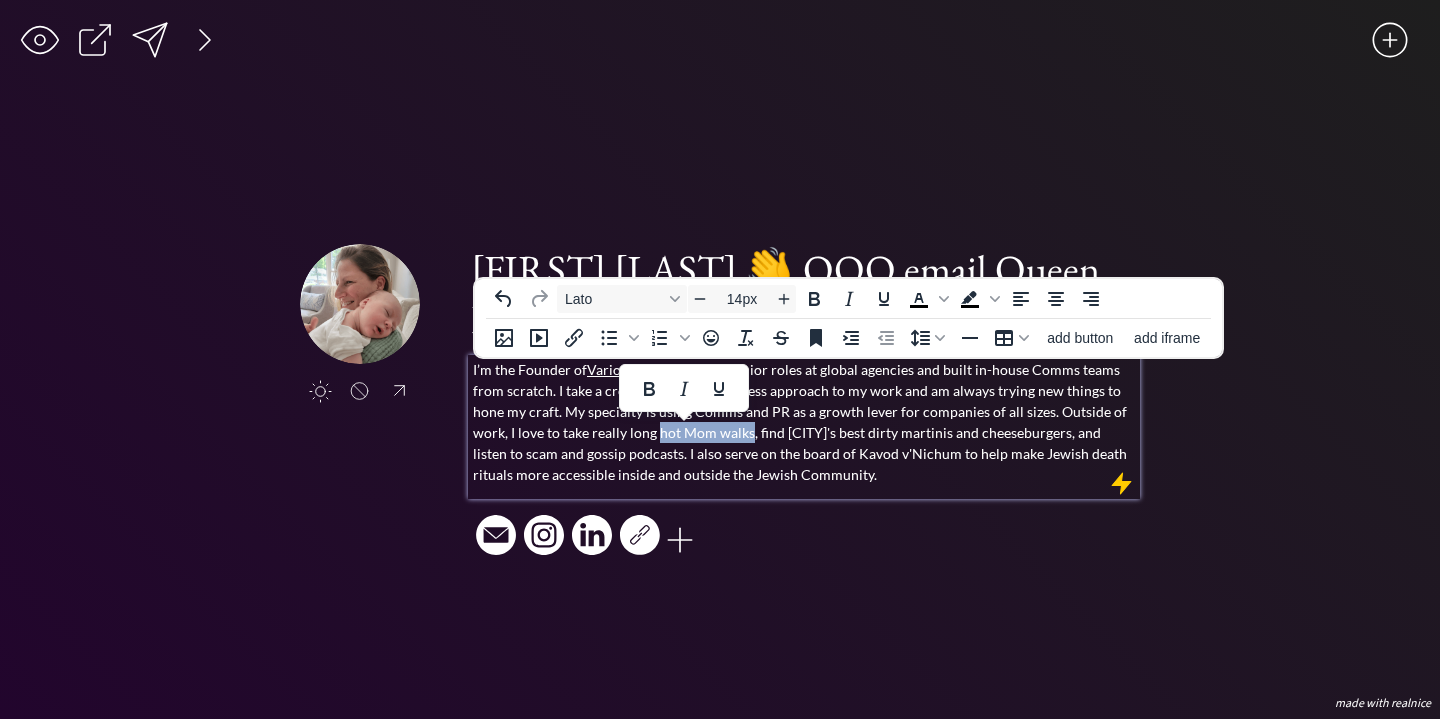click on "I’m the Founder of Various & Co , I've held senior roles at global agencies and built in-house Comms teams from scratch. I take a creative do more with less approach to my work and am always trying new things to hone my craft. My specialty is using Comms and PR as a growth lever for companies of all sizes. Outside of work, I love to take really long hot Mom walks, find [CITY]'s best dirty martinis and cheeseburgers, and listen to scam and gossip podcasts. I also serve on the board of Kavod v'Nichum to help make Jewish death rituals more accessible inside and outside the Jewish Community." at bounding box center (804, 422) 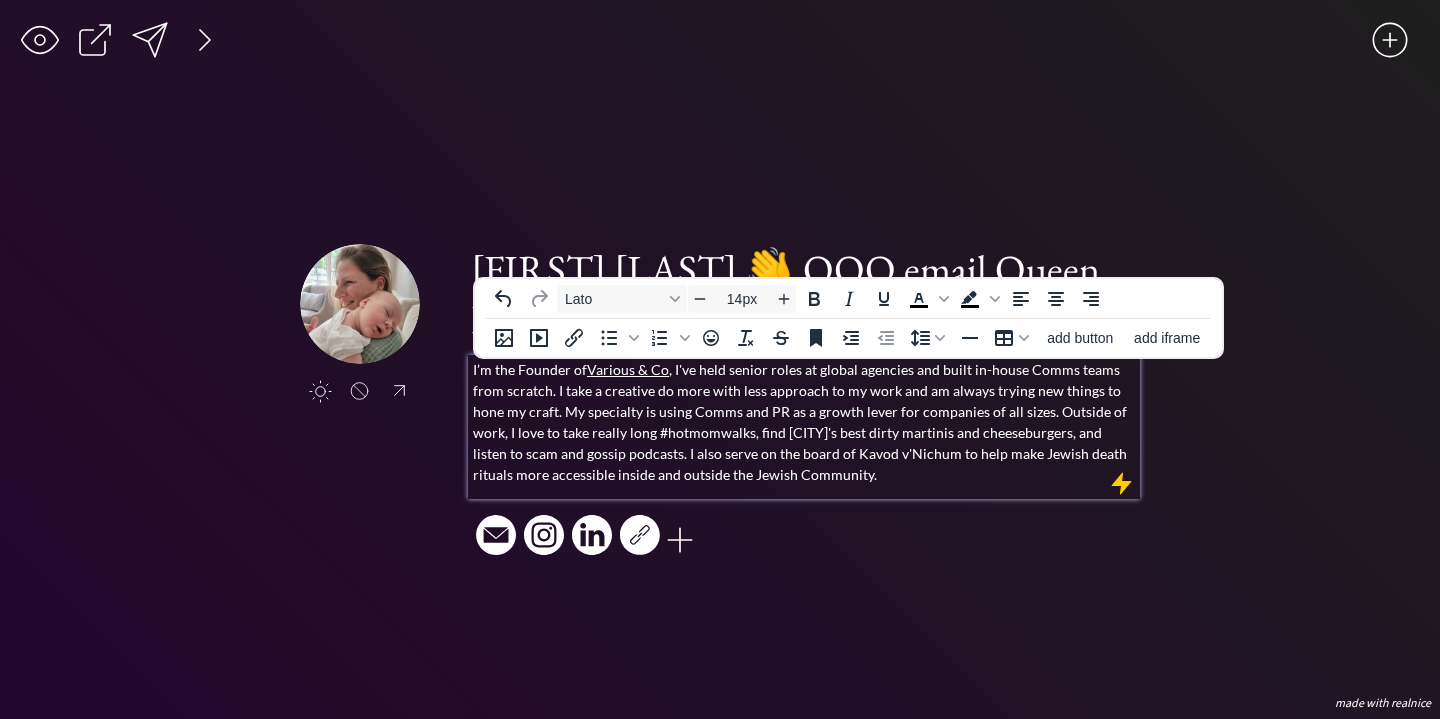 click on "I’m the Founder of  Various & Co , I've held senior roles at global agencies and built in-house Comms teams from scratch. I take a creative do more with less approach to my work and am always trying new things to hone my craft. My specialty is using Comms and PR as a growth lever for companies of all sizes. Outside of work, I love to take really long #hotmomwalks, find [CITY]'s best dirty martinis and cheeseburgers, and listen to scam and gossip podcasts. I also serve on the board of Kavod v'Nichum to help make Jewish death rituals more accessible inside and outside the Jewish Community." at bounding box center [804, 422] 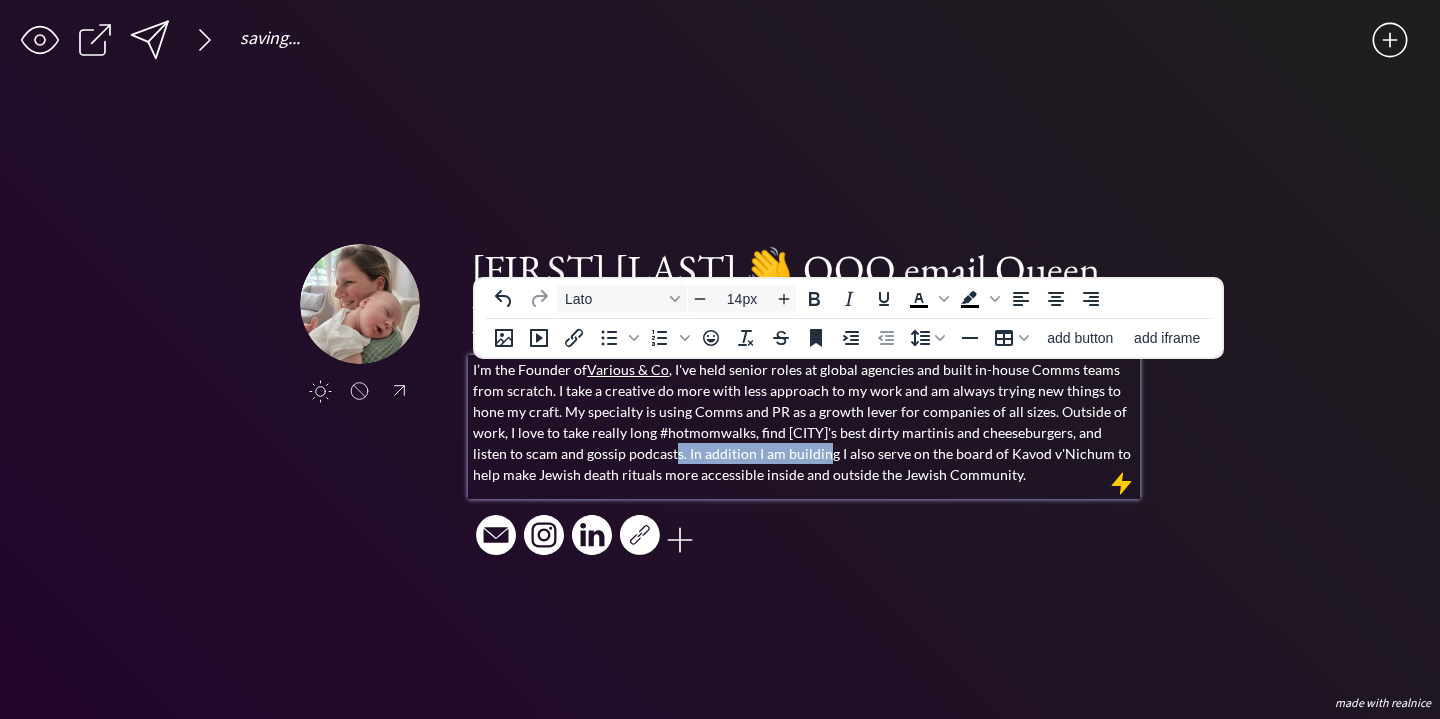 drag, startPoint x: 784, startPoint y: 460, endPoint x: 635, endPoint y: 459, distance: 149.00336 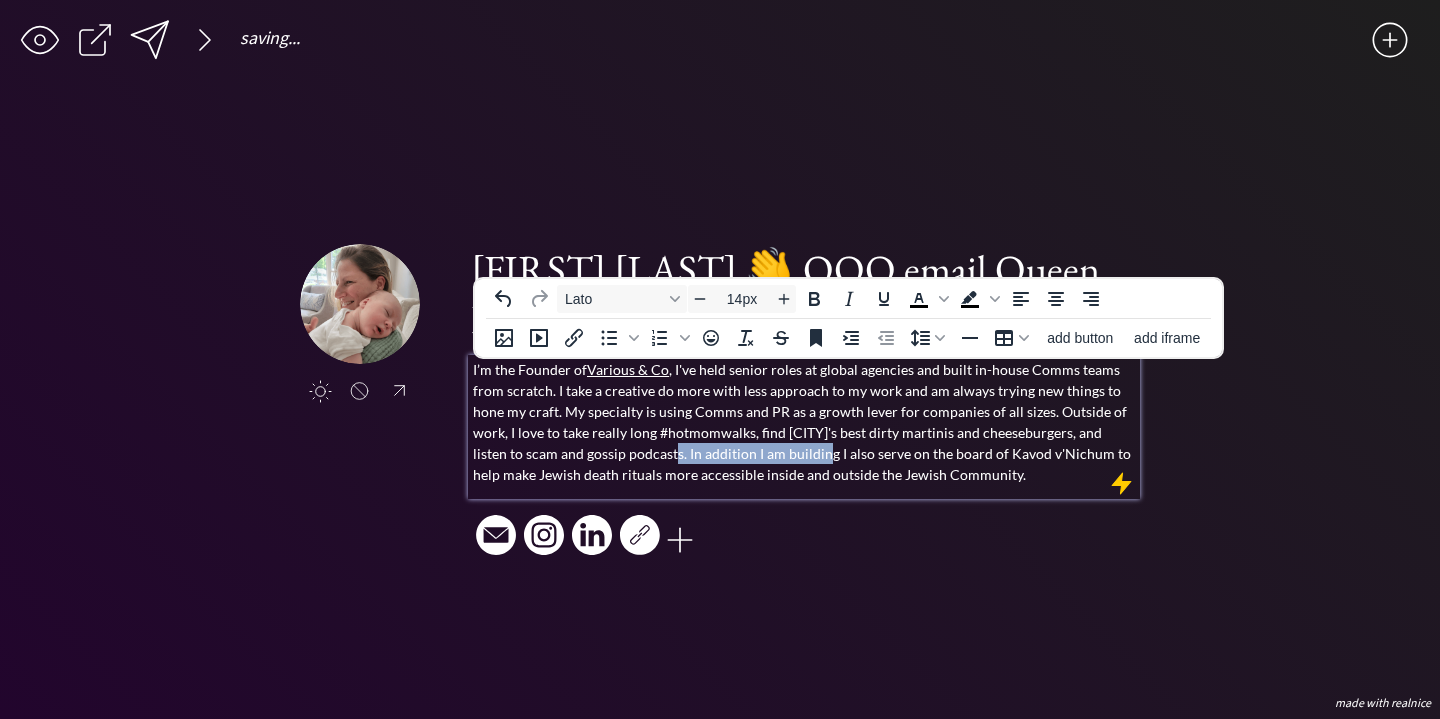 click on "I’m the Founder of Various & Co , I've held senior roles at global agencies and built in-house Comms teams from scratch. I take a creative do more with less approach to my work and am always trying new things to hone my craft. My specialty is using Comms and PR as a growth lever for companies of all sizes. Outside of work, I love to take really long #[TAG], find [CITY]'s best dirty martinis and cheeseburgers, and listen to scam and gossip podcasts. In addition I am building I also serve on the board of Kavod v'Nichum to help make Jewish death rituals more accessible inside and outside the Jewish Community." at bounding box center (804, 422) 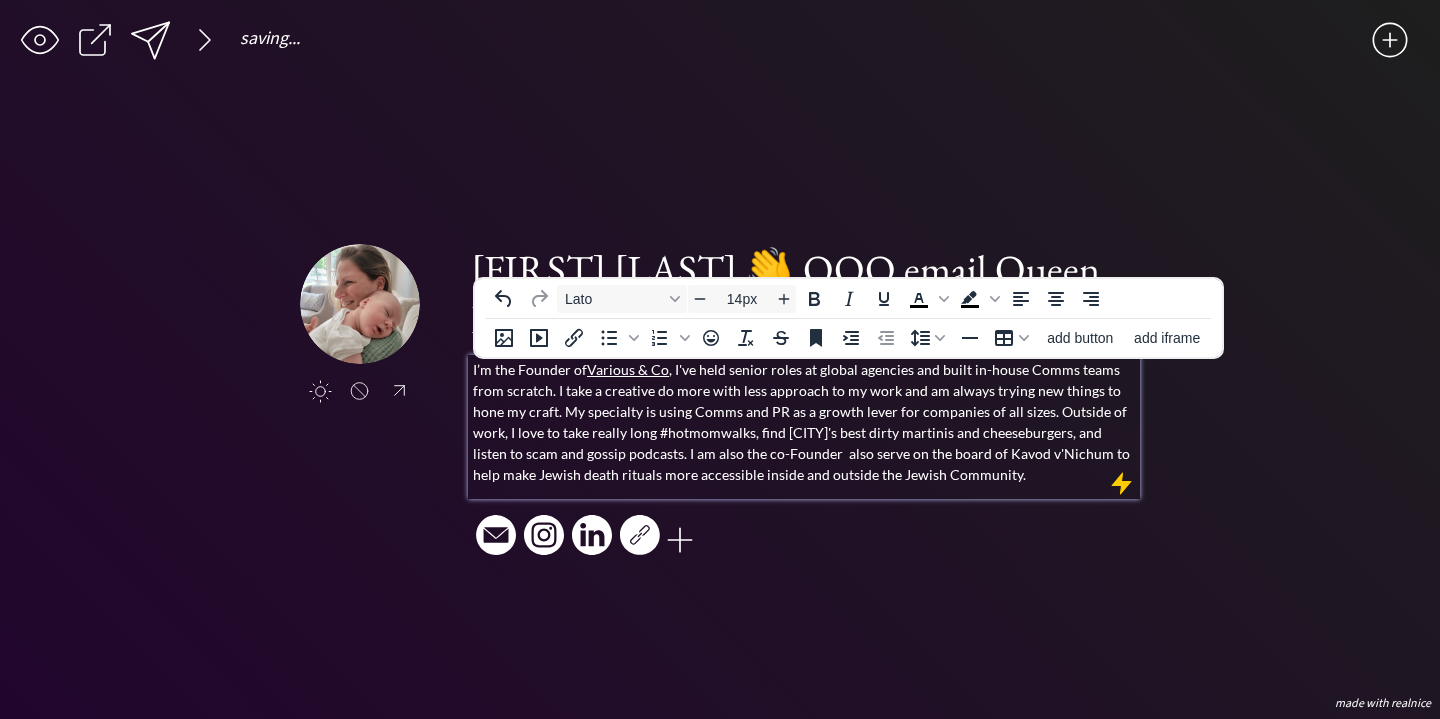 click on "I’m the Founder of  Various & Co , I've held senior roles at global agencies and built in-house Comms teams from scratch. I take a creative do more with less approach to my work and am always trying new things to hone my craft. My specialty is using Comms and PR as a growth lever for companies of all sizes. Outside of work, I love to take really long #hotmomwalks, find [CITY]'s best dirty martinis and cheeseburgers, and listen to scam and gossip podcasts. I am also the co-Founder  also serve on the board of Kavod v'Nichum to help make Jewish death rituals more accessible inside and outside the Jewish Community." at bounding box center [804, 422] 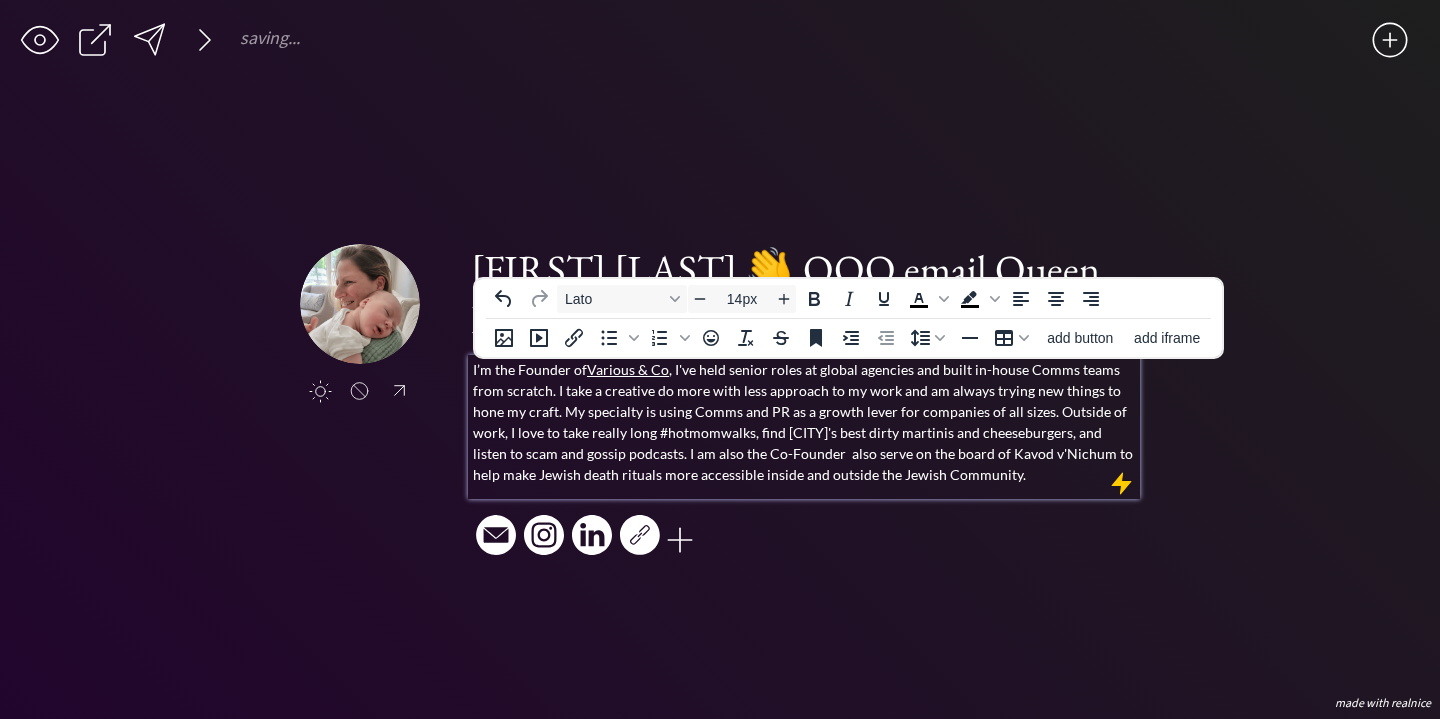 click on "I’m the Founder of Various & Co , I've held senior roles at global agencies and built in-house Comms teams from scratch. I take a creative do more with less approach to my work and am always trying new things to hone my craft. My specialty is using Comms and PR as a growth lever for companies of all sizes. Outside of work, I love to take really long #hotmomwalks, find [CITY]'s best dirty martinis and cheeseburgers, and listen to scam and gossip podcasts. I am also the Co-Founder also serve on the board of Kavod v'Nichum to help make Jewish death rituals more accessible inside and outside the Jewish Community." at bounding box center [804, 422] 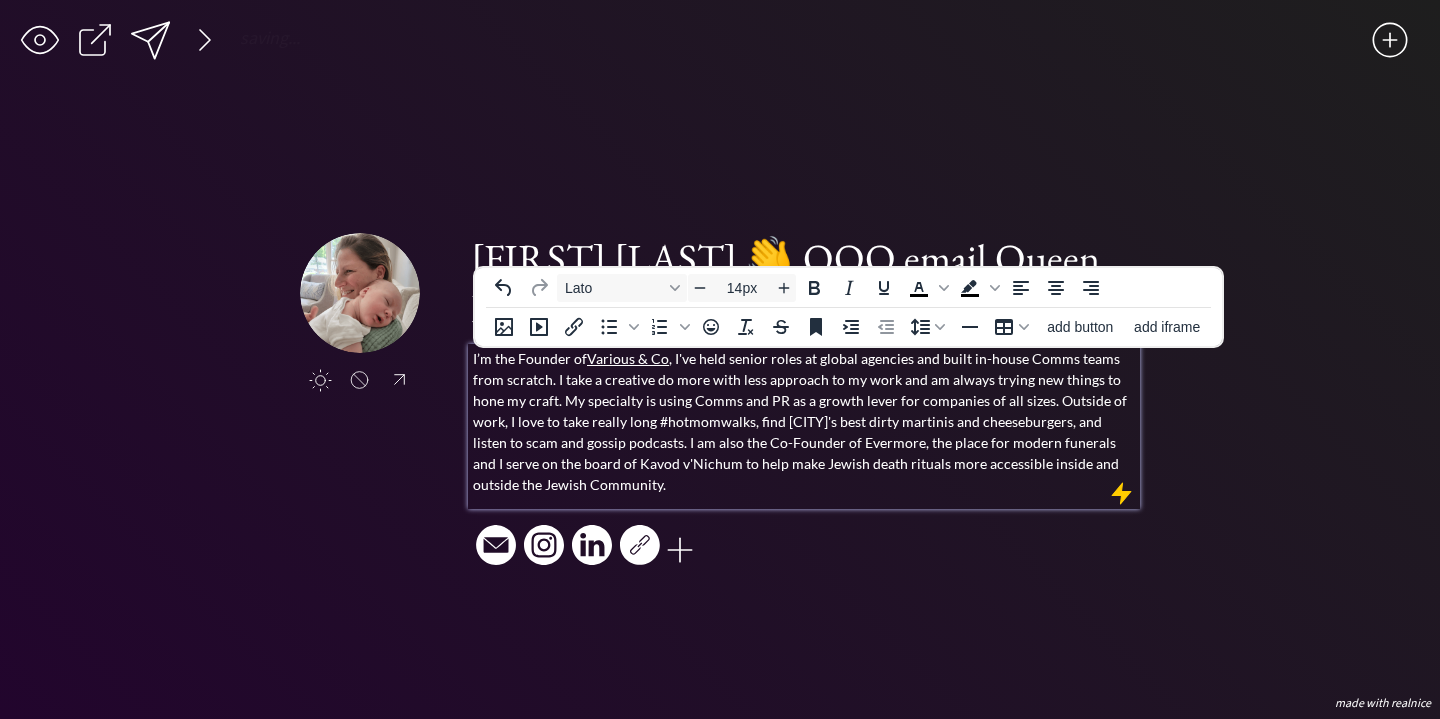 click on "I’m the Founder of  Various & Co , I've held senior roles at global agencies and built in-house Comms teams from scratch. I take a creative do more with less approach to my work and am always trying new things to hone my craft. My specialty is using Comms and PR as a growth lever for companies of all sizes. Outside of work, I love to take really long #hotmomwalks, find [CITY]'s best dirty martinis and cheeseburgers, and listen to scam and gossip podcasts. I am also the Co-Founder of Evermore, the place for modern funerals and  I serve on the board of Kavod v'Nichum to help make Jewish death rituals more accessible inside and outside the Jewish Community." at bounding box center (804, 421) 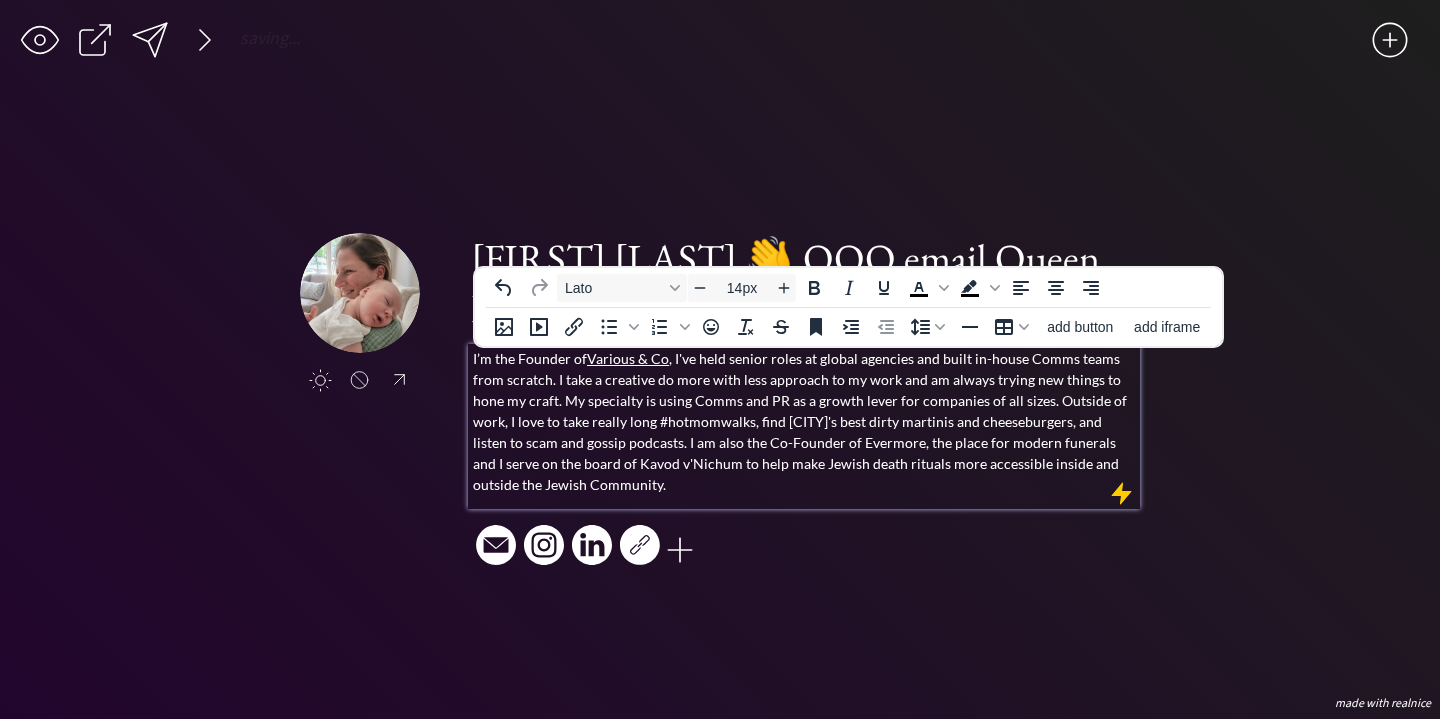 click on "I’m the Founder of  Various & Co , I've held senior roles at global agencies and built in-house Comms teams from scratch. I take a creative do more with less approach to my work and am always trying new things to hone my craft. My specialty is using Comms and PR as a growth lever for companies of all sizes. Outside of work, I love to take really long #hotmomwalks, find [CITY]'s best dirty martinis and cheeseburgers, and listen to scam and gossip podcasts. I am also the Co-Founder of Evermore, the place for modern funerals and  I serve on the board of Kavod v'Nichum to help make Jewish death rituals more accessible inside and outside the Jewish Community." at bounding box center (804, 421) 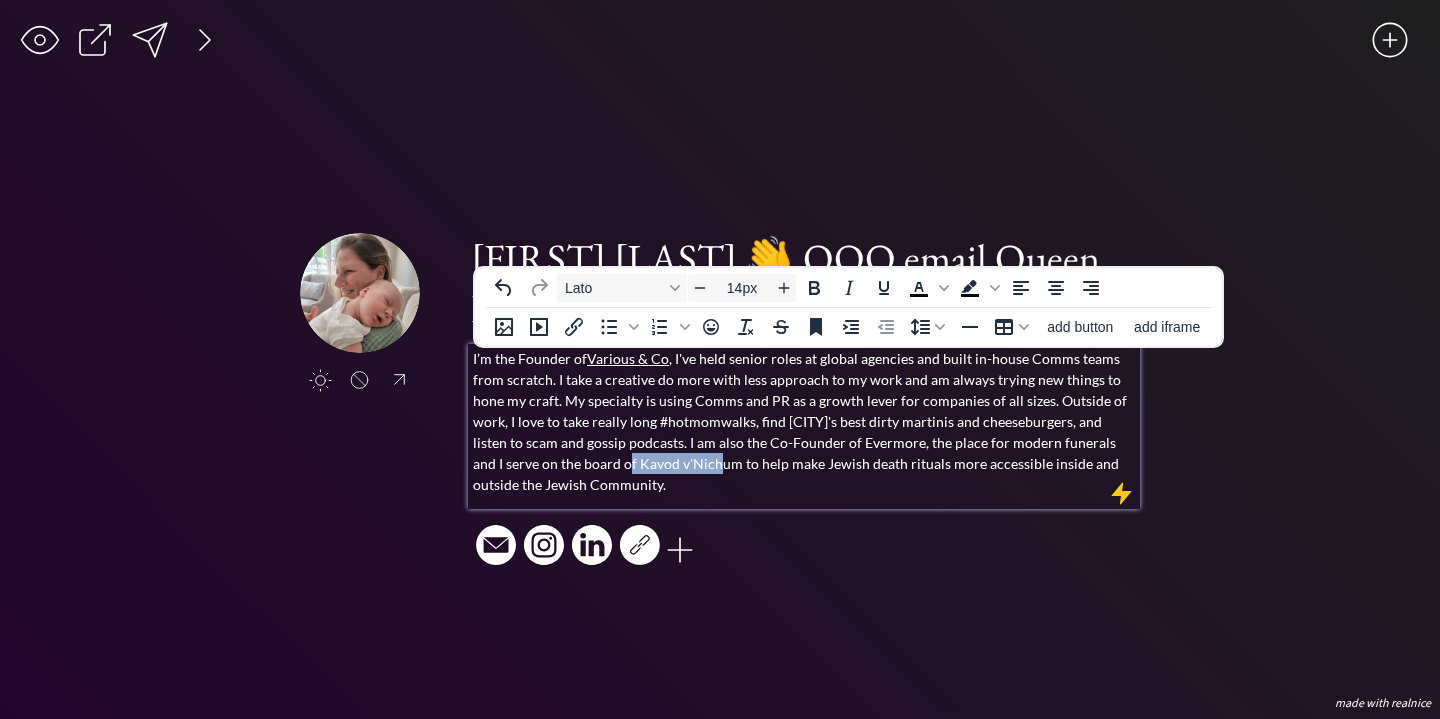 drag, startPoint x: 665, startPoint y: 467, endPoint x: 572, endPoint y: 469, distance: 93.0215 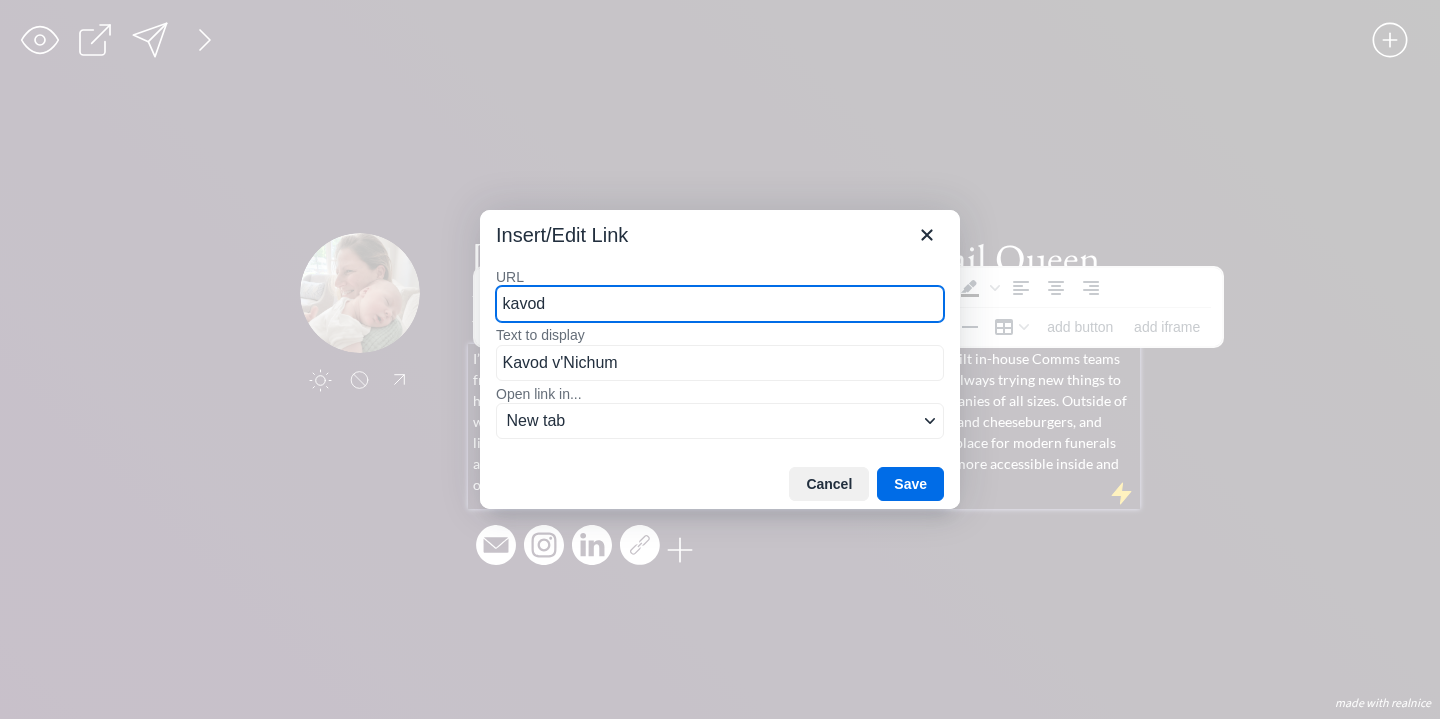 drag, startPoint x: 580, startPoint y: 303, endPoint x: 462, endPoint y: 303, distance: 118 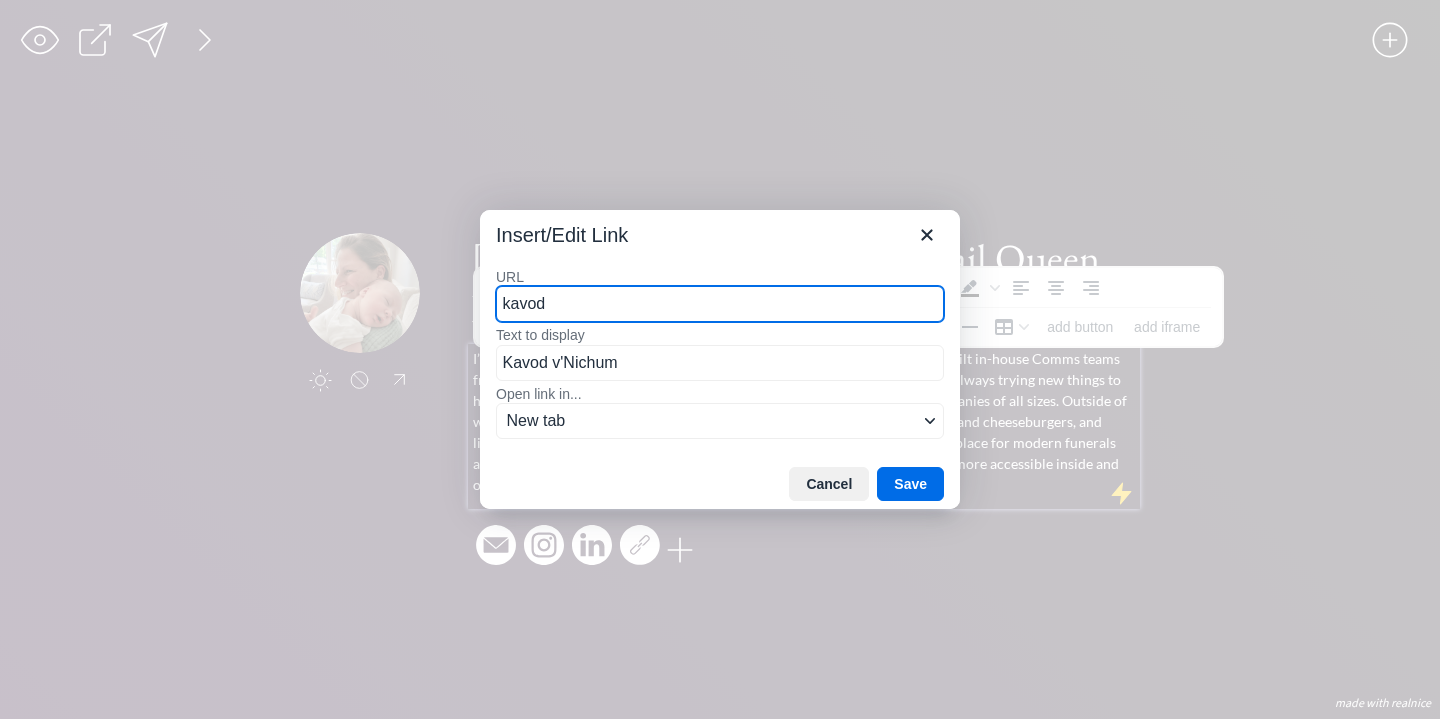 click on "Insert/Edit Link URL kavod Text to display Kavod v'Nichum Open link in... New tab Cancel Save" at bounding box center (720, 359) 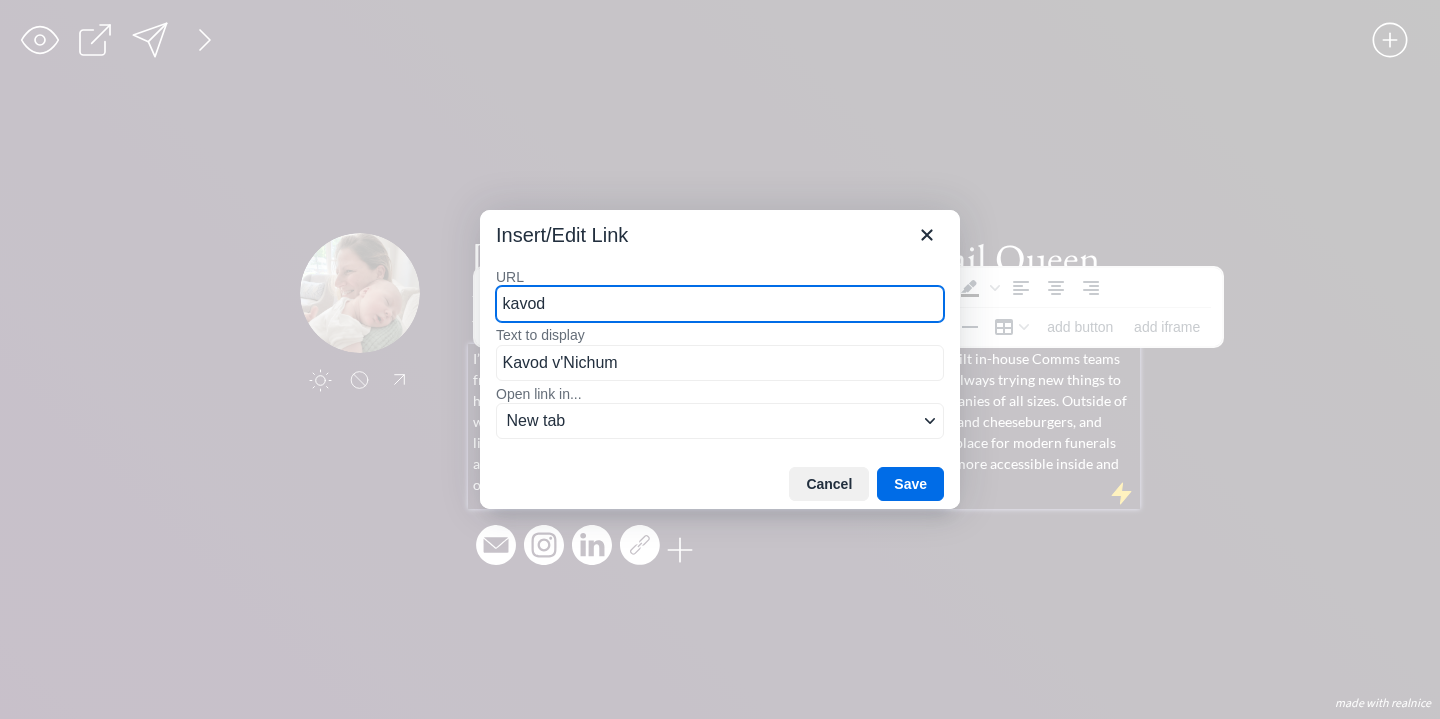 paste on "https://kavodvnichum.org/" 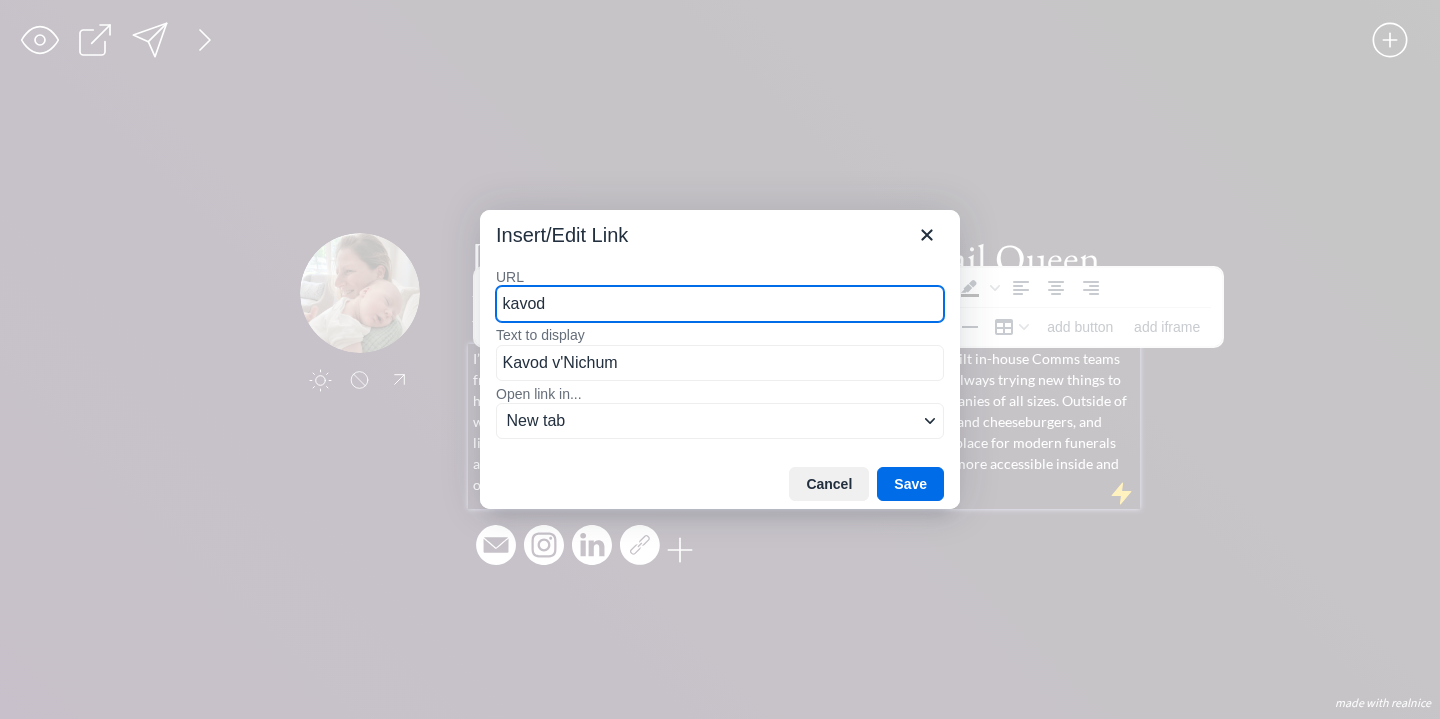 type on "https://kavodvnichum.org/" 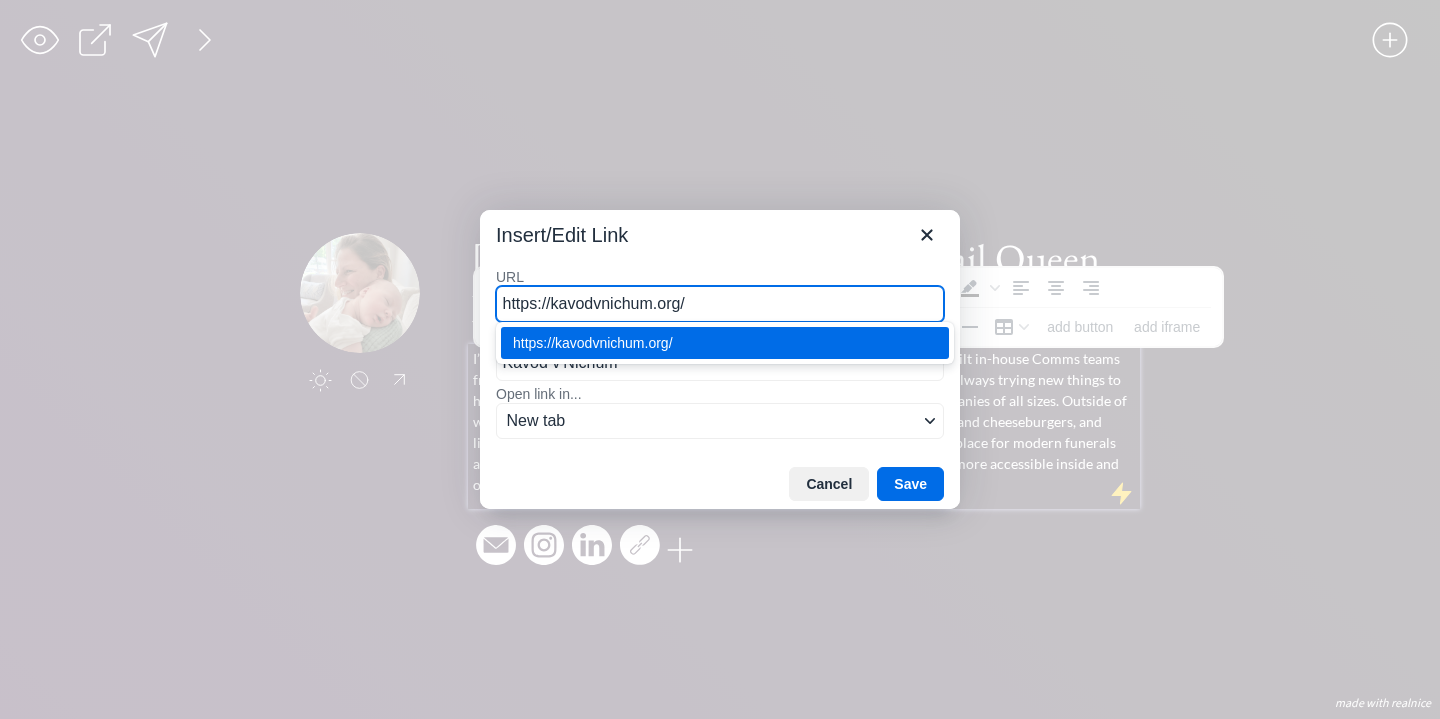 click on "https://kavodvnichum.org/" at bounding box center [727, 343] 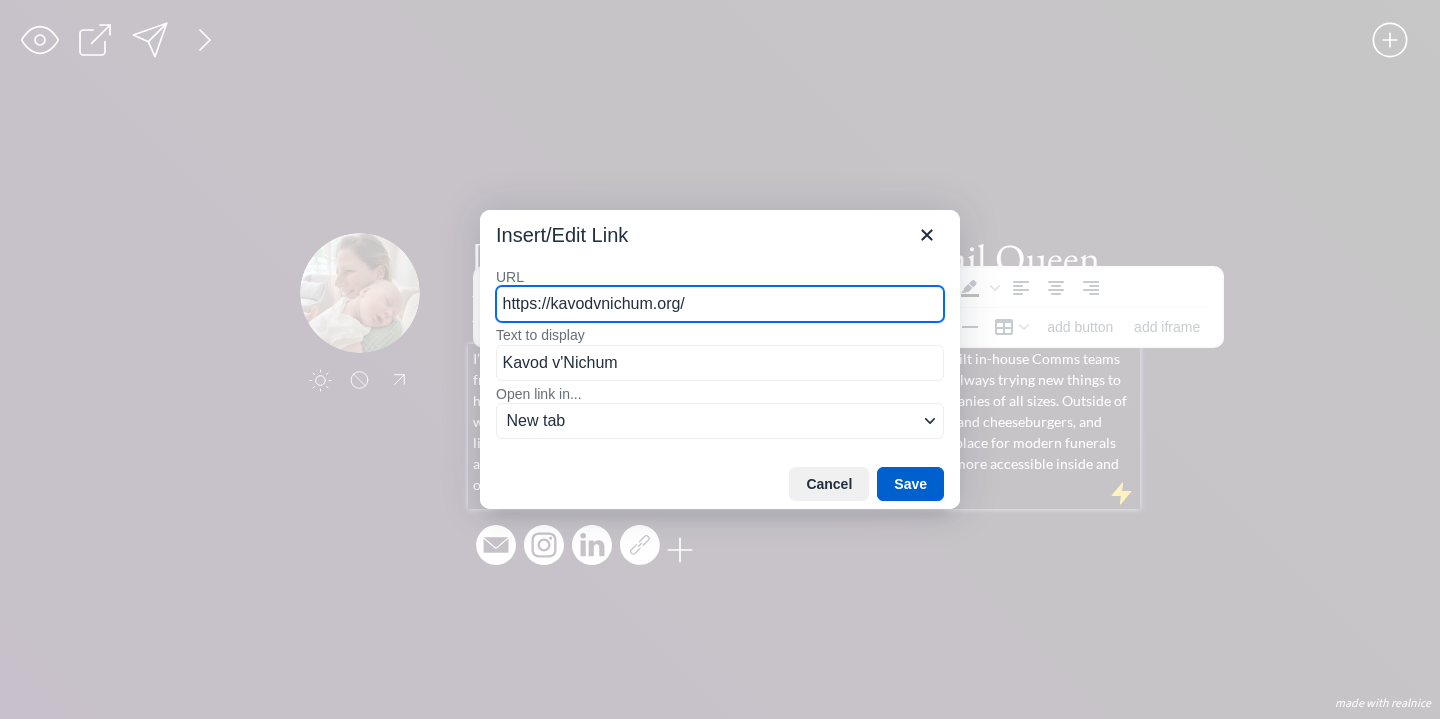 click on "Save" at bounding box center [910, 484] 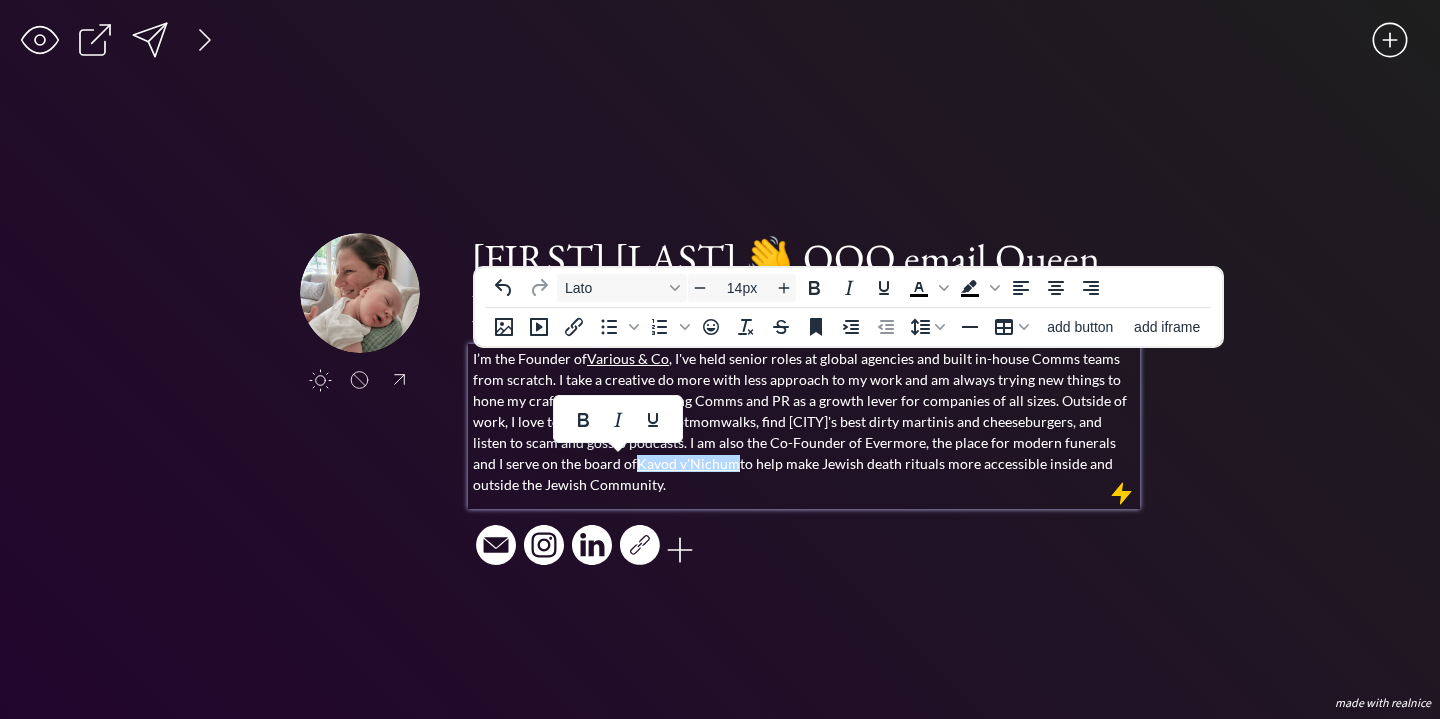 click on "I’m the Founder of Various & Co , I've held senior roles at global agencies and built in-house Comms teams from scratch. I take a creative do more with less approach to my work and am always trying new things to hone my craft. My specialty is using Comms and PR as a growth lever for companies of all sizes. Outside of work, I love to take really long #hotmomwalks, find [CITY]'s best dirty martinis and cheeseburgers, and listen to scam and gossip podcasts. I am also the Co-Founder of Evermore, the place for modern funerals and I serve on the board of Kavod v'Nichum to help make Jewish death rituals more accessible inside and outside the Jewish Community." at bounding box center [804, 421] 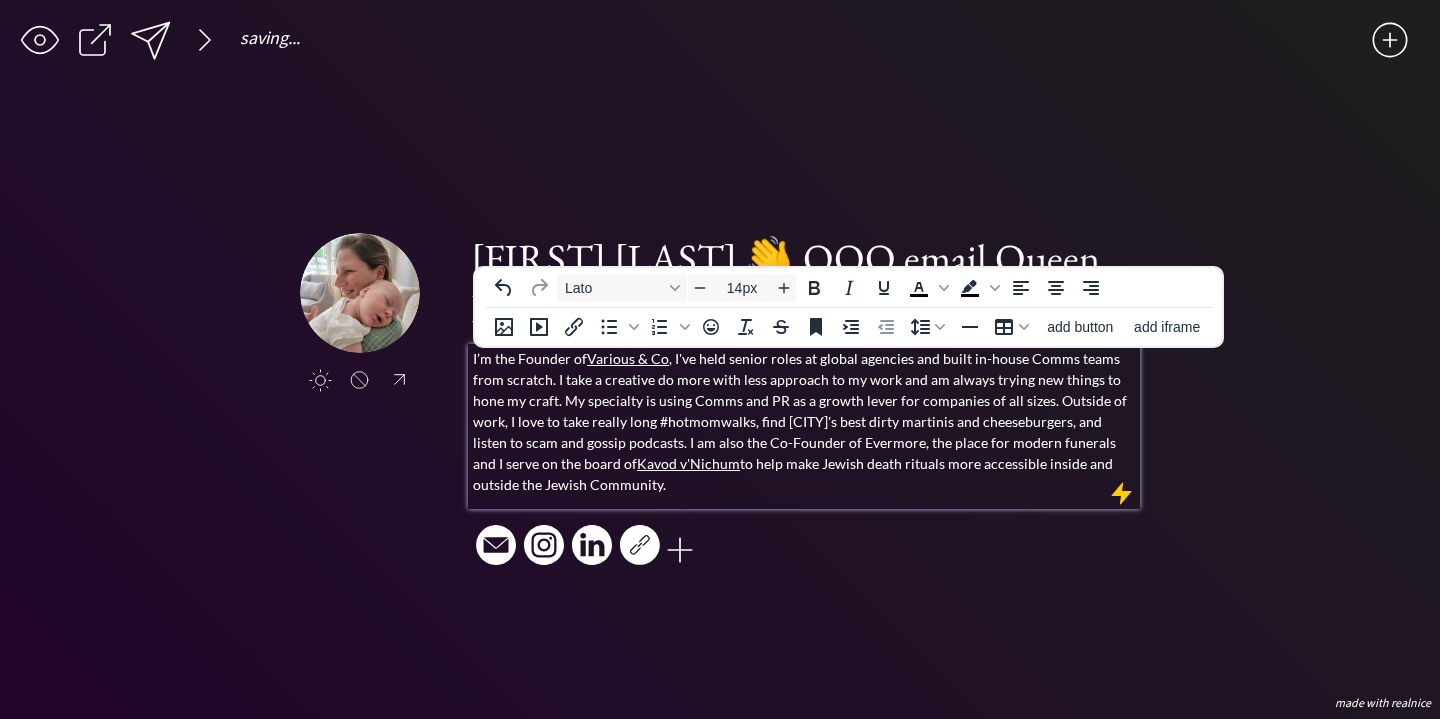 click on "I’m the Founder of Various & Co , I've held senior roles at global agencies and built in-house Comms teams from scratch. I take a creative do more with less approach to my work and am always trying new things to hone my craft. My specialty is using Comms and PR as a growth lever for companies of all sizes. Outside of work, I love to take really long #hotmomwalks, find [CITY]'s best dirty martinis and cheeseburgers, and listen to scam and gossip podcasts. I am also the Co-Founder of Evermore, the place for modern funerals and I serve on the board of Kavod v'Nichum to help make Jewish death rituals more accessible inside and outside the Jewish Community." at bounding box center (804, 421) 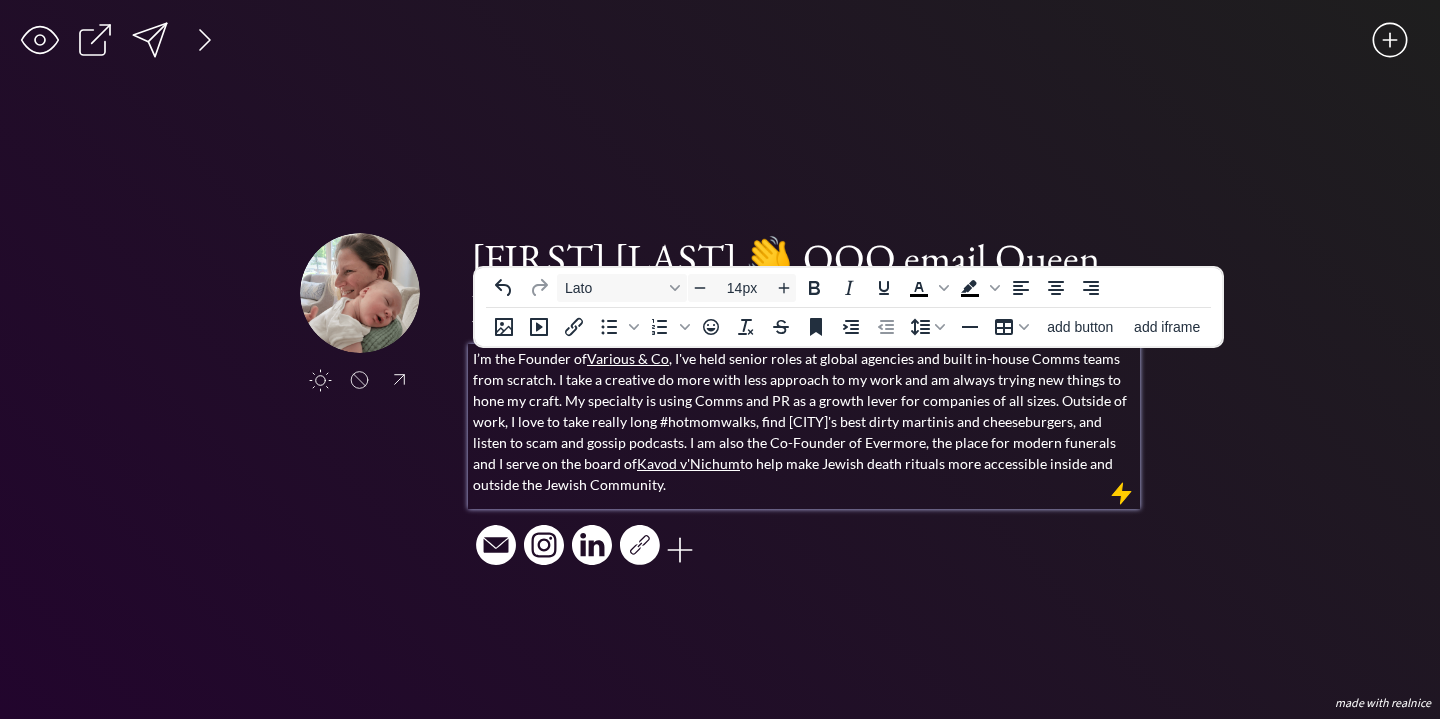 click on "I’m the Founder of Various & Co , I've held senior roles at global agencies and built in-house Comms teams from scratch. I take a creative do more with less approach to my work and am always trying new things to hone my craft. My specialty is using Comms and PR as a growth lever for companies of all sizes. Outside of work, I love to take really long #hotmomwalks, find [CITY]'s best dirty martinis and cheeseburgers, and listen to scam and gossip podcasts. I am also the Co-Founder of Evermore, the place for modern funerals and I serve on the board of Kavod v'Nichum to help make Jewish death rituals more accessible inside and outside the Jewish Community." at bounding box center [804, 421] 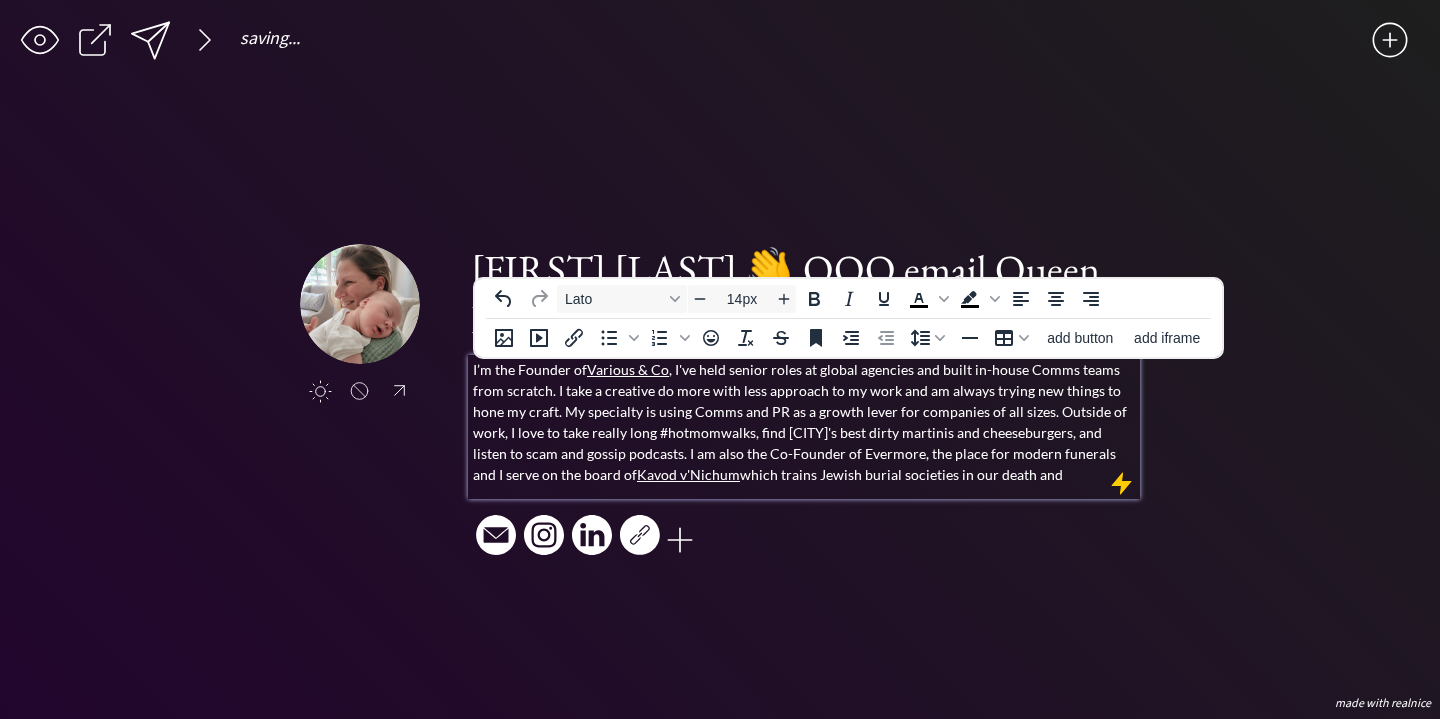 drag, startPoint x: 995, startPoint y: 471, endPoint x: 886, endPoint y: 476, distance: 109.11462 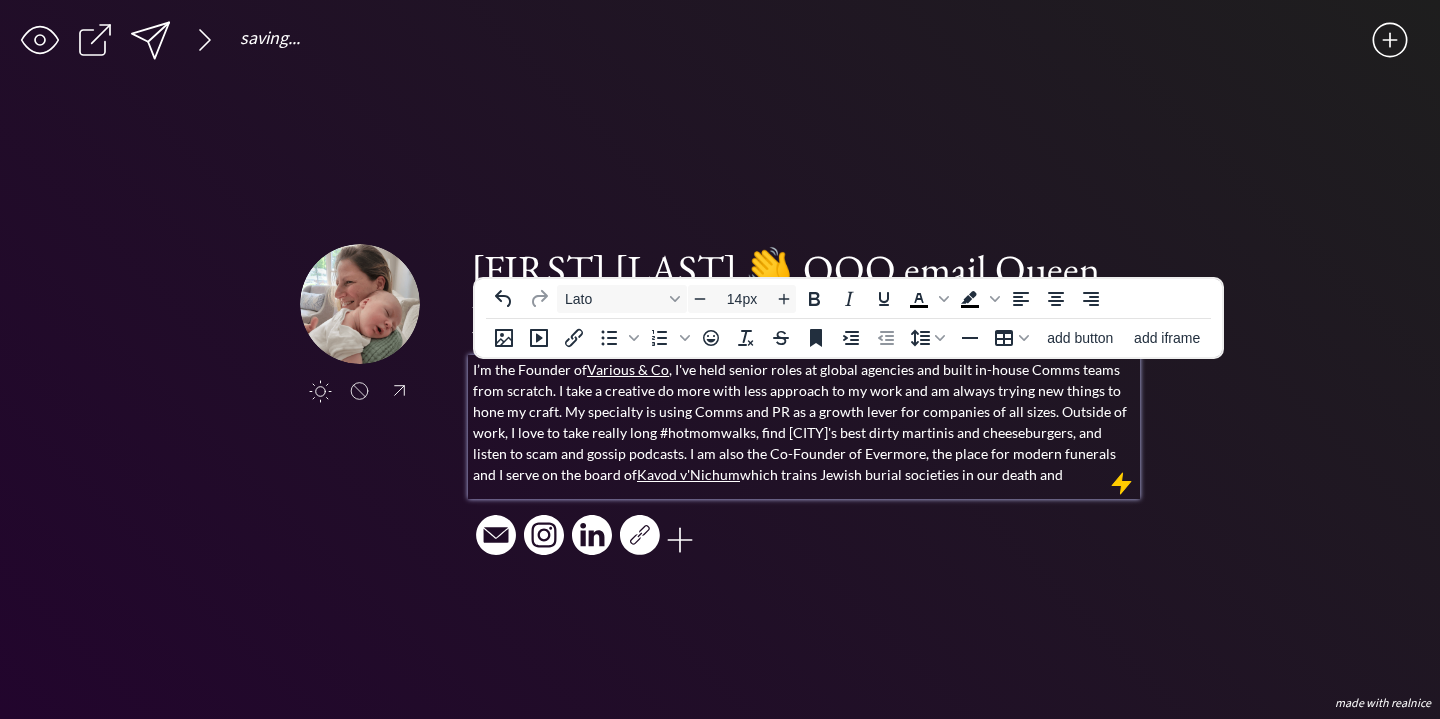 click on "I’m the Founder of Various & Co , I've held senior roles at global agencies and built in-house Comms teams from scratch. I take a creative do more with less approach to my work and am always trying new things to hone my craft. My specialty is using Comms and PR as a growth lever for companies of all sizes. Outside of work, I love to take really long #hotmomwalks, find [CITY]'s best dirty martinis and cheeseburgers, and listen to scam and gossip podcasts. I am also the Co-Founder of Evermore, the place for modern funerals and I serve on the board of Kavod v'Nichum which trains Jewish burial societies in our death and" at bounding box center (804, 422) 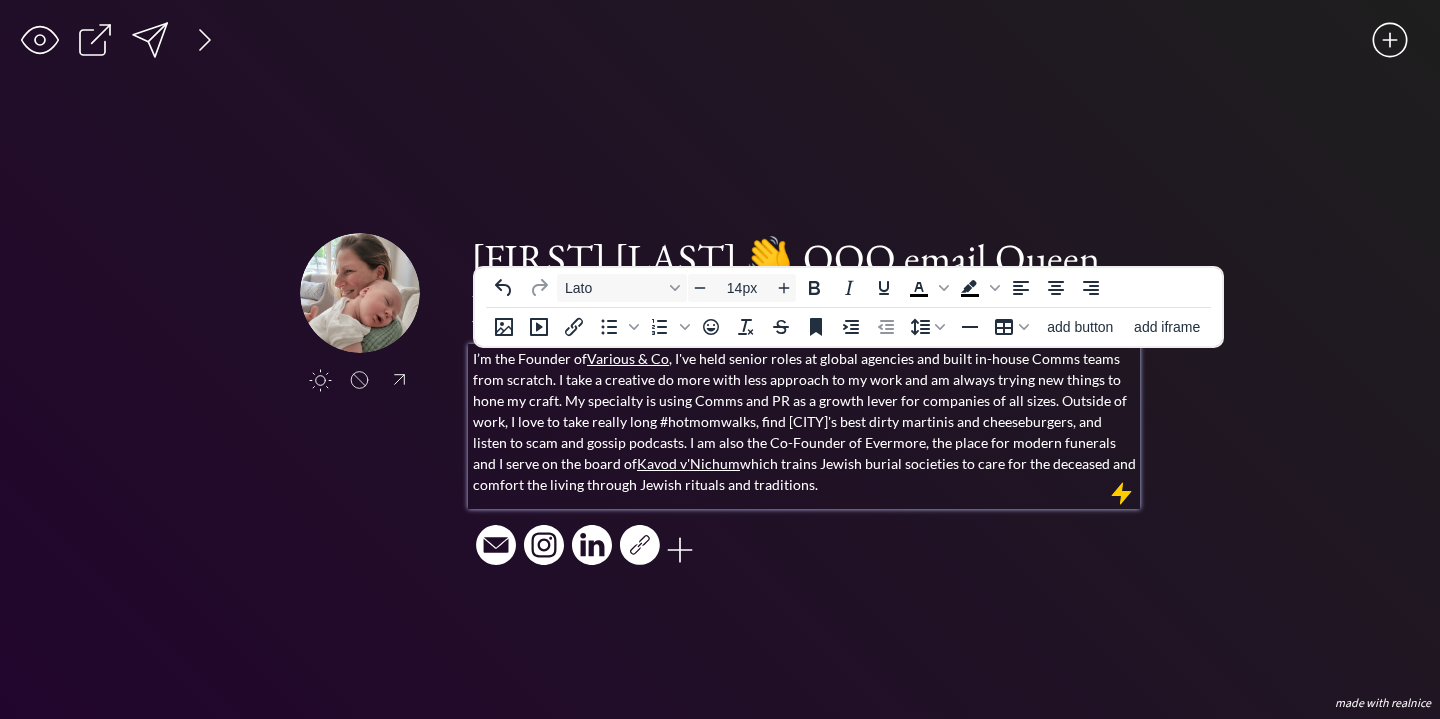 click on "Kara Silverman 👋 OOO email Queen, Friend of Podcasters, Burger Snob 💃 I’m the Founder of  Various & Co , I've held senior roles at global agencies and built in-house Comms teams from scratch. I take a creative do more with less approach to my work and am always trying new things to hone my craft. My specialty is using Comms and PR as a growth lever for companies of all sizes. Outside of work, I love to take really long #hotmomwalks, find [CITY]'s best dirty martinis and cheeseburgers, and listen to scam and gossip podcasts. I am also the Co-Founder of Evermore, the place for modern funerals and  I serve on the board of  Kavod v'Nichum  which trains Jewish burial societies to care for the deceased and comfort the living through Jewish rituals and traditions.
Svg Vector Icons : http://www.onlinewebfonts.com/icon" at bounding box center (804, 402) 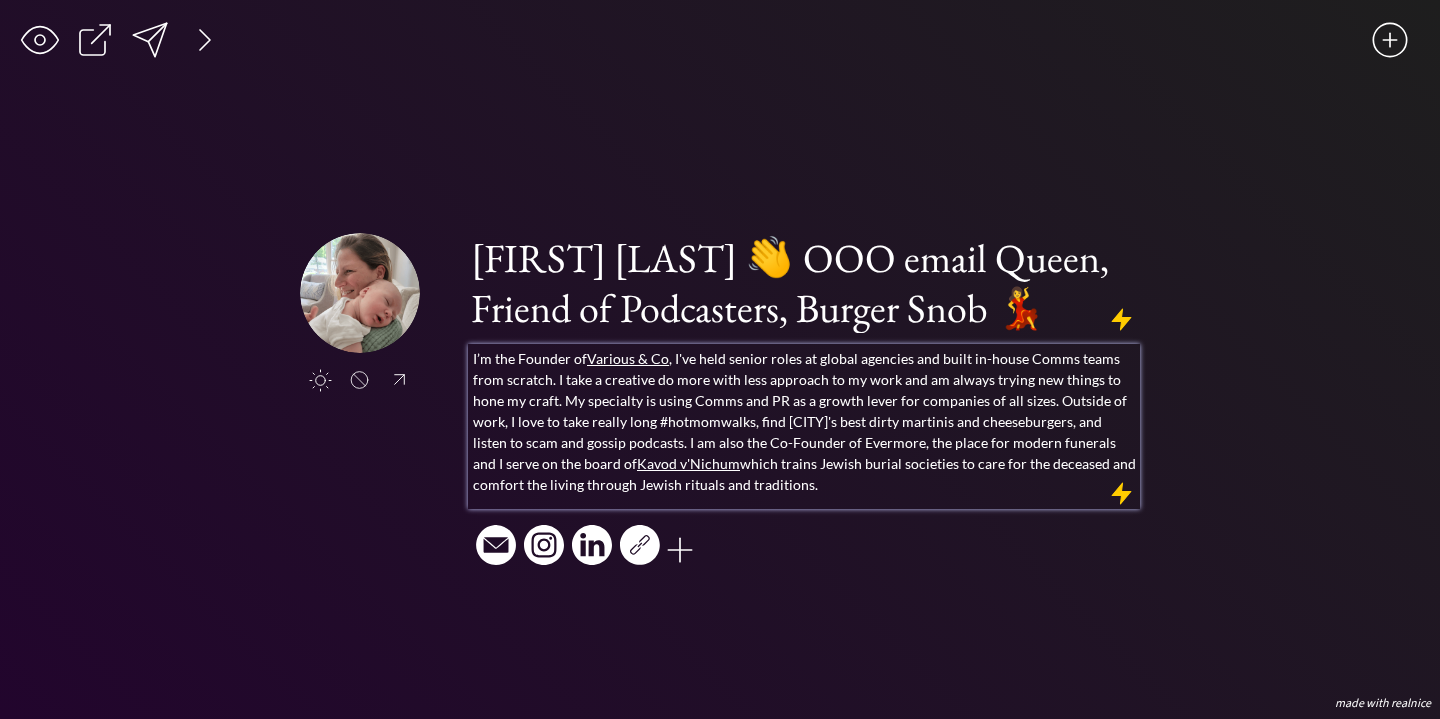 click on "I’m the Founder of  Various & Co , I've held senior roles at global agencies and built in-house Comms teams from scratch. I take a creative do more with less approach to my work and am always trying new things to hone my craft. My specialty is using Comms and PR as a growth lever for companies of all sizes. Outside of work, I love to take really long #hotmomwalks, find [CITY]'s best dirty martinis and cheeseburgers, and listen to scam and gossip podcasts. I am also the Co-Founder of Evermore, the place for modern funerals and  I serve on the board of  Kavod v'Nichum  which trains Jewish burial societies to care for the deceased and comfort the living through Jewish rituals and traditions." at bounding box center [804, 421] 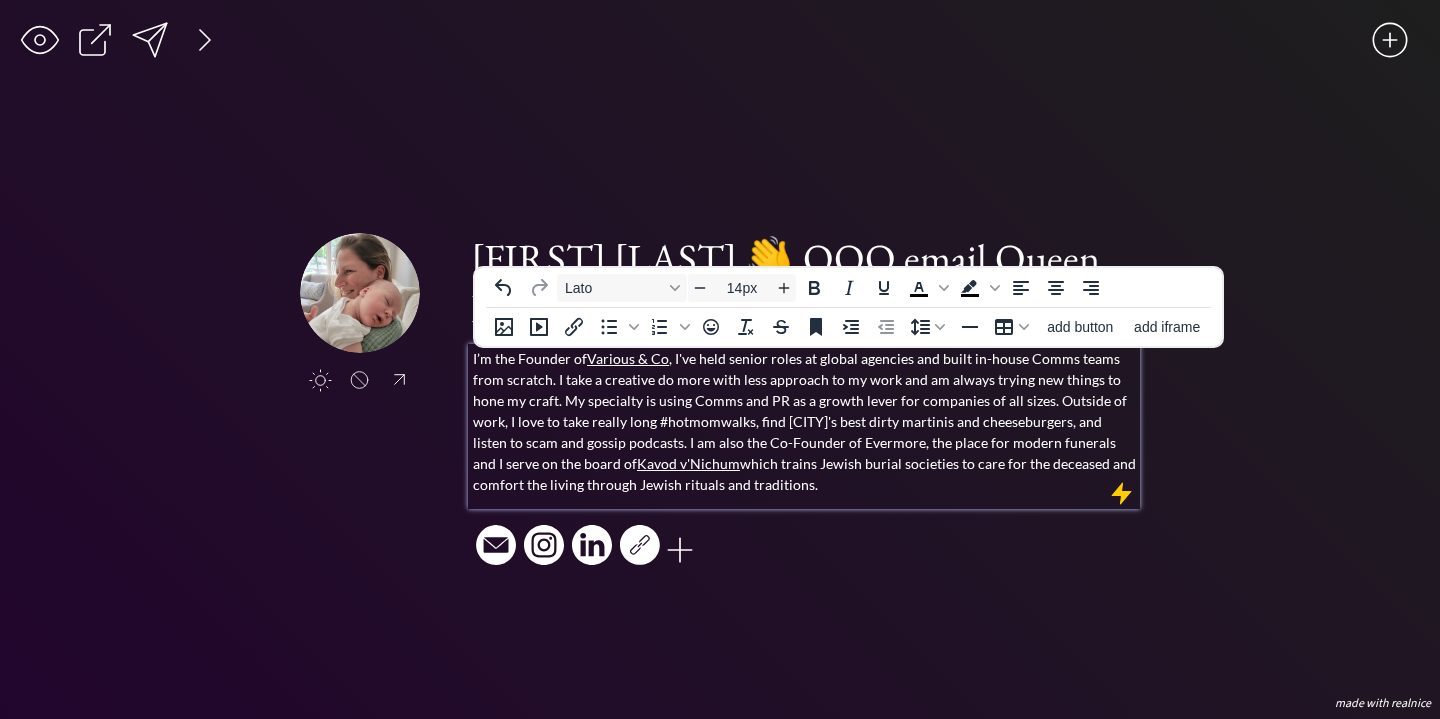 click on "I’m the Founder of  Various & Co , I've held senior roles at global agencies and built in-house Comms teams from scratch. I take a creative do more with less approach to my work and am always trying new things to hone my craft. My specialty is using Comms and PR as a growth lever for companies of all sizes. Outside of work, I love to take really long #hotmomwalks, find [CITY]'s best dirty martinis and cheeseburgers, and listen to scam and gossip podcasts. I am also the Co-Founder of Evermore, the place for modern funerals and  I serve on the board of  Kavod v'Nichum  which trains Jewish burial societies to care for the deceased and comfort the living through Jewish rituals and traditions." at bounding box center (804, 421) 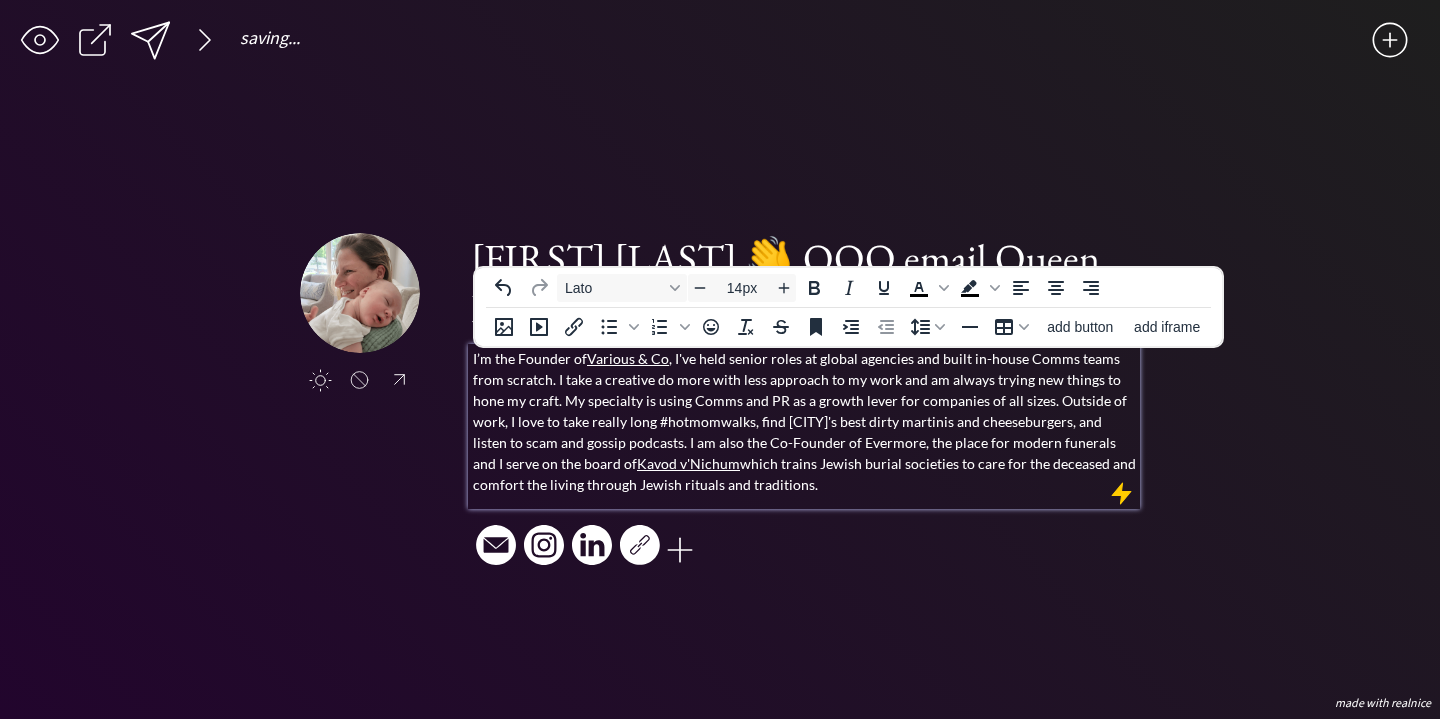 click on "[FIRST] [LAST] 👋 OOO email Queen, Friend of Podcasters, Burger Snob 💃 I’m the Founder of  Various & Co , I've held senior roles at global agencies and built in-house Comms teams from scratch. I take a creative do more with less approach to my work and am always trying new things to hone my craft. My specialty is using Comms and PR as a growth lever for companies of all sizes. Outside of work, I love to take really long #hotmomwalks, find [CITY]'s best dirty martinis and cheeseburgers, and listen to scam and gossip podcasts. I am also the Co-Founder of Evermore, the place for modern funerals and  I serve on the board of  Kavod v'Nichum  which trains Jewish burial societies to care for the deceased and comfort the living through Jewish rituals and traditions.
Svg Vector Icons : http://www.onlinewebfonts.com/icon" at bounding box center (804, 402) 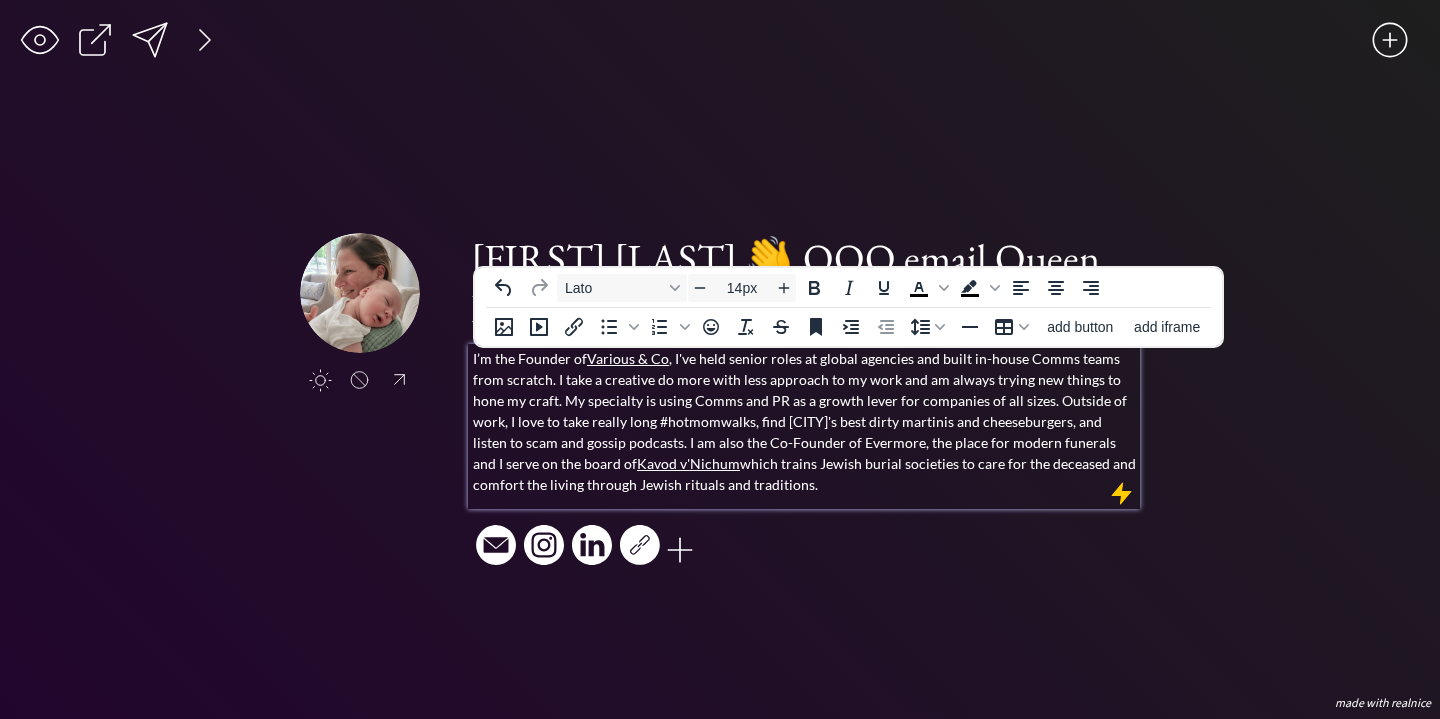 click on "I’m the Founder of  Various & Co , I've held senior roles at global agencies and built in-house Comms teams from scratch. I take a creative do more with less approach to my work and am always trying new things to hone my craft. My specialty is using Comms and PR as a growth lever for companies of all sizes. Outside of work, I love to take really long #hotmomwalks, find [CITY]'s best dirty martinis and cheeseburgers, and listen to scam and gossip podcasts. I am also the Co-Founder of Evermore, the place for modern funerals and  I serve on the board of  Kavod v'Nichum  which trains Jewish burial societies to care for the deceased and comfort the living through Jewish rituals and traditions." at bounding box center [804, 421] 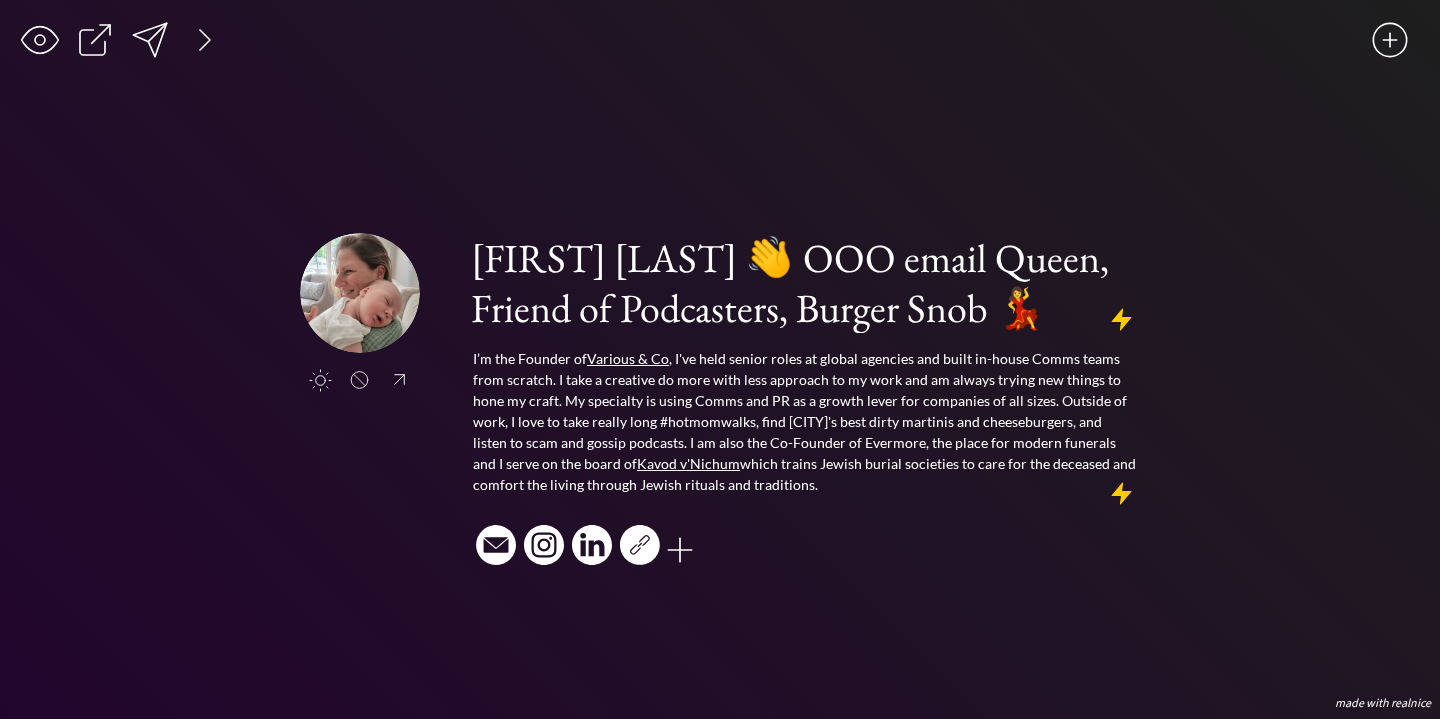 click on "[FIRST] [LAST] 👋 OOO email Queen, Friend of Podcasters, Burger Snob 💃 I’m the Founder of  Various & Co , I've held senior roles at global agencies and built in-house Comms teams from scratch. I take a creative do more with less approach to my work and am always trying new things to hone my craft. My specialty is using Comms and PR as a growth lever for companies of all sizes. Outside of work, I love to take really long #hotmomwalks, find [CITY]'s best dirty martinis and cheeseburgers, and listen to scam and gossip podcasts. I am also the Co-Founder of Evermore, the place for modern funerals and  I serve on the board of  Kavod v'Nichum  which trains Jewish burial societies to care for the deceased and comfort the living through Jewish rituals and traditions.
Svg Vector Icons : http://www.onlinewebfonts.com/icon" at bounding box center [804, 402] 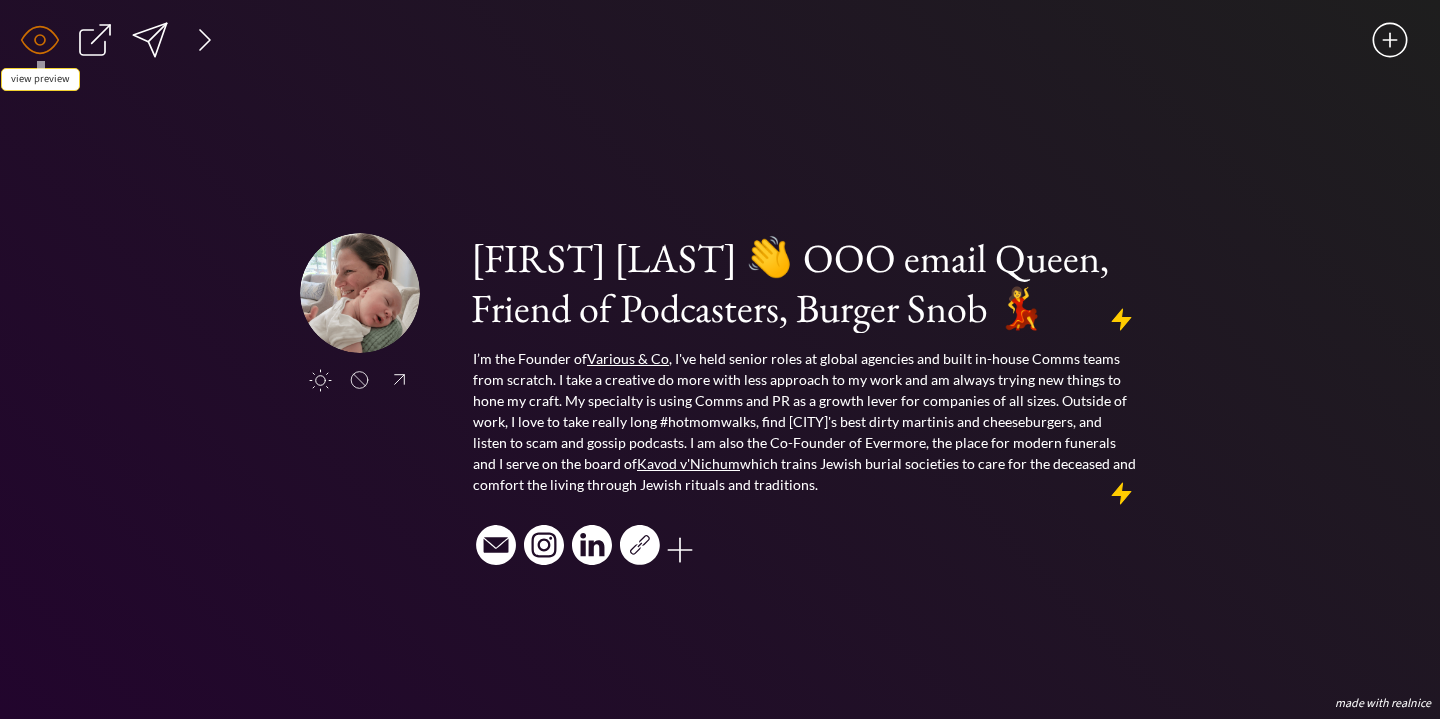 click at bounding box center (40, 40) 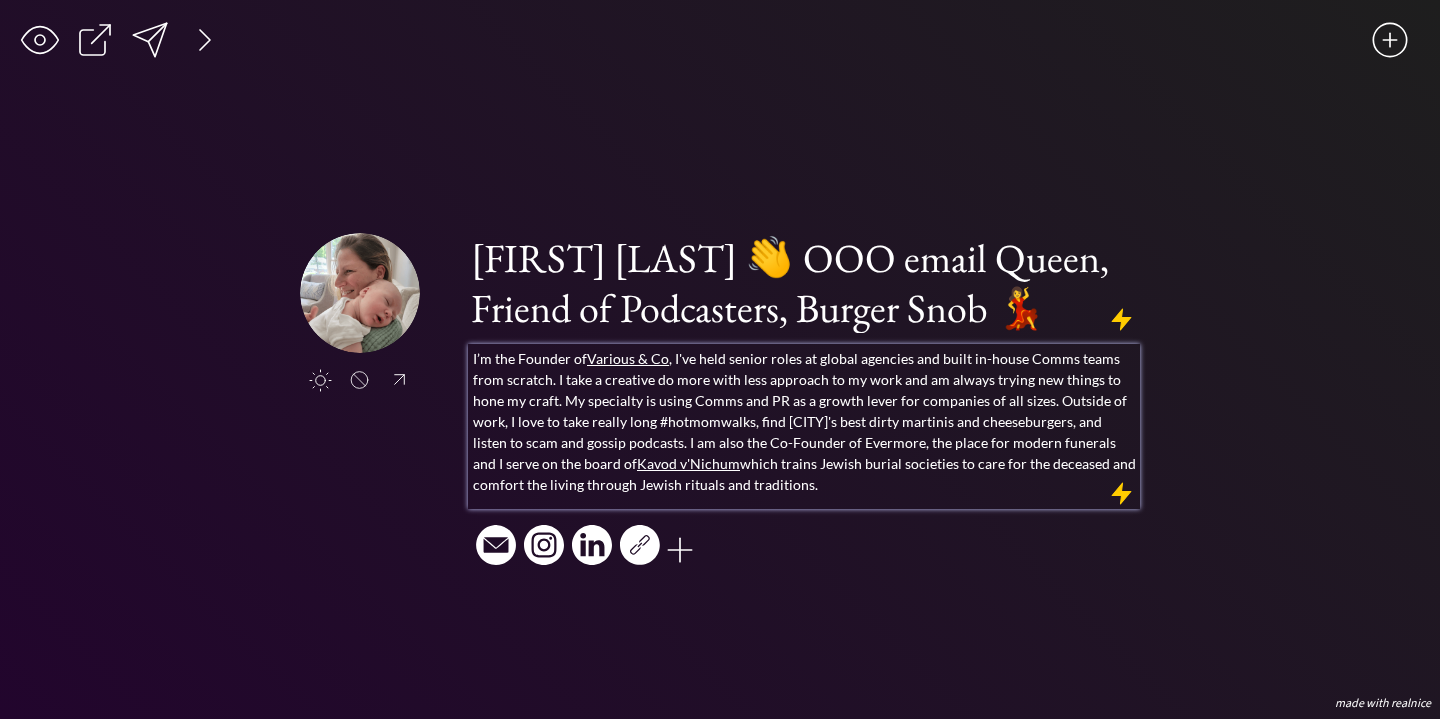 click on "I’m the Founder of  Various & Co , I've held senior roles at global agencies and built in-house Comms teams from scratch. I take a creative do more with less approach to my work and am always trying new things to hone my craft. My specialty is using Comms and PR as a growth lever for companies of all sizes. Outside of work, I love to take really long #hotmomwalks, find [CITY]'s best dirty martinis and cheeseburgers, and listen to scam and gossip podcasts. I am also the Co-Founder of Evermore, the place for modern funerals and  I serve on the board of  Kavod v'Nichum  which trains Jewish burial societies to care for the deceased and comfort the living through Jewish rituals and traditions." at bounding box center [804, 421] 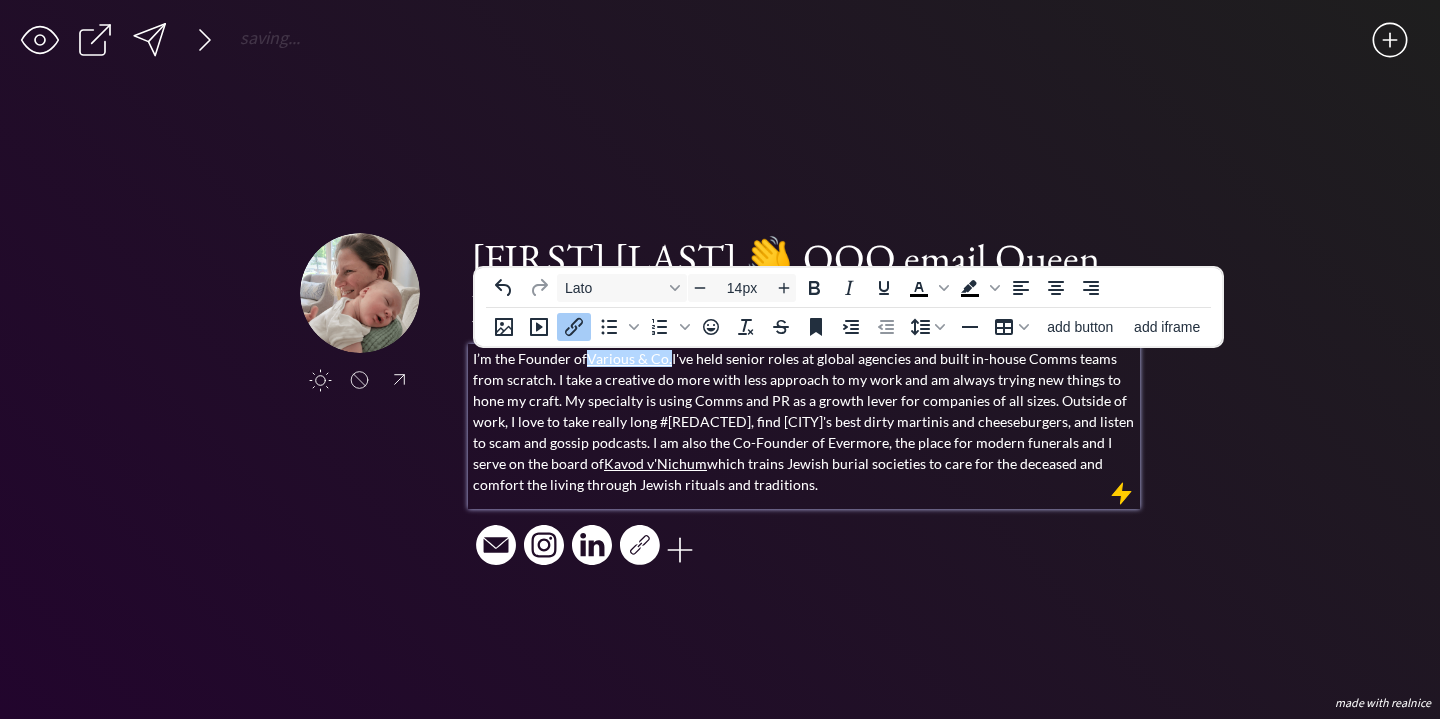 click on "I’m the Founder of  Various & Co.﻿  I've held senior roles at global agencies and built in-house Comms teams from scratch. I take a creative do more with less approach to my work and am always trying new things to hone my craft. My specialty is using Comms and PR as a growth lever for companies of all sizes. Outside of work, I love to take really long #hotmomwalks, find [CITY]'s best dirty martinis and cheeseburgers, and listen to scam and gossip podcasts. I am also the Co-Founder of Evermore, the place for modern funerals and  I serve on the board of  Kavod v'Nichum  which trains Jewish burial societies to care for the deceased and comfort the living through Jewish rituals and traditions." at bounding box center (804, 421) 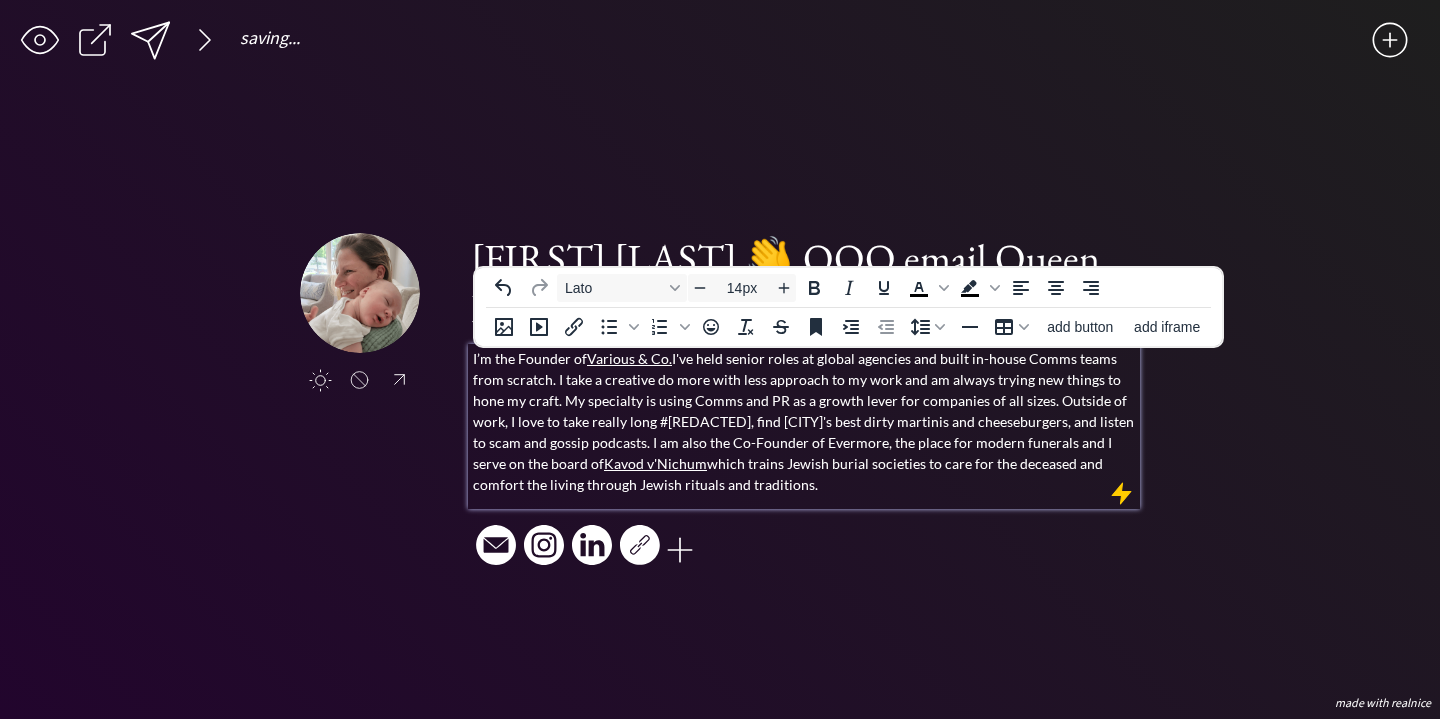 click on "I’m the Founder of Various & Co. I've held senior roles at global agencies and built in-house Comms teams from scratch. I take a creative do more with less approach to my work and am always trying new things to hone my craft. My specialty is using Comms and PR as a growth lever for companies of all sizes. Outside of work, I love to take really long #hotmomwalks, find [CITY]'s best dirty martinis and cheeseburgers, and listen to scam and gossip podcasts. I am also the Co-Founder of Evermore, the place for modern funerals and I serve on the board of Kavod v'Nichum which trains Jewish burial societies to care for the deceased and comfort the living through Jewish rituals and traditions." at bounding box center [804, 421] 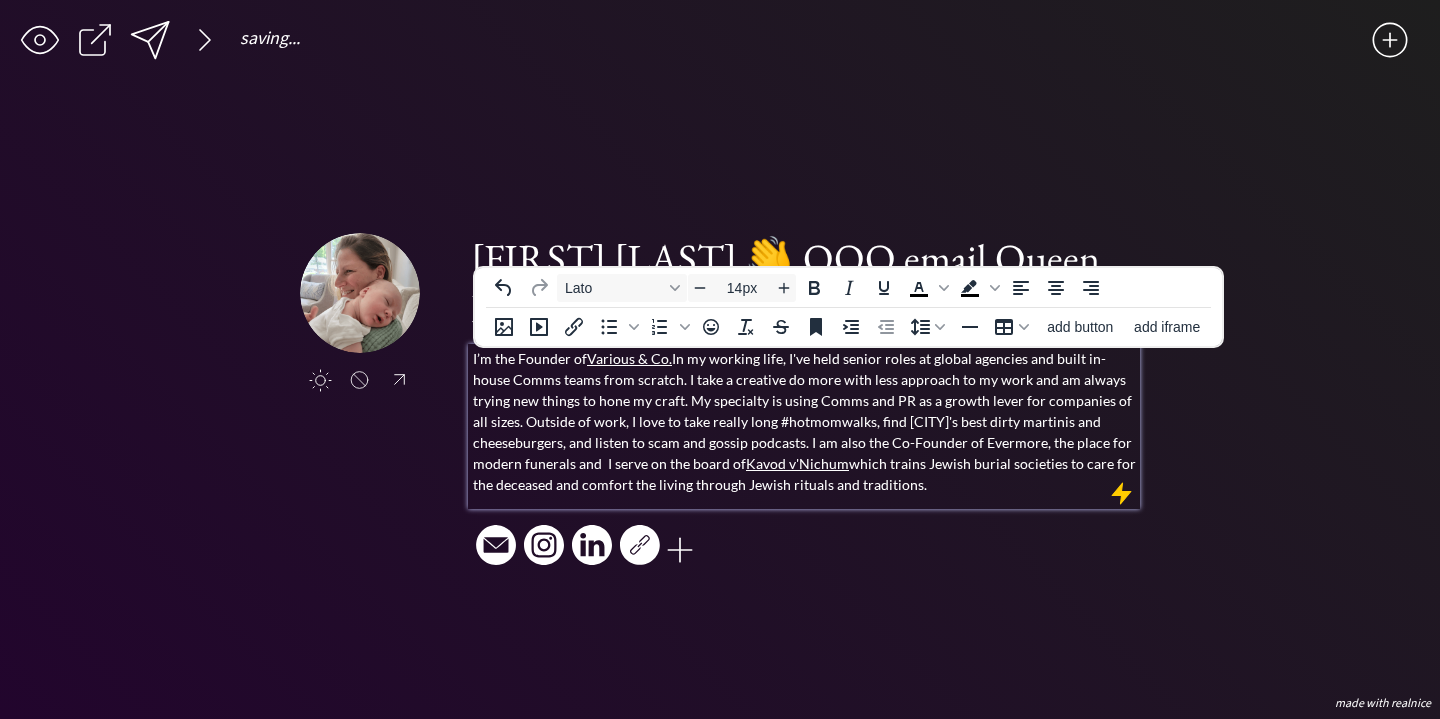 click on "I’m the Founder of  Various & Co.  In my working life, I've held senior roles at global agencies and built in-house Comms teams from scratch. I take a creative do more with less approach to my work and am always trying new things to hone my craft. My specialty is using Comms and PR as a growth lever for companies of all sizes. Outside of work, I love to take really long #hotmomwalks, find [CITY]'s best dirty martinis and cheeseburgers, and listen to scam and gossip podcasts. I am also the Co-Founder of Evermore, the place for modern funerals and  I serve on the board of  Kavod v'Nichum  which trains Jewish burial societies to care for the deceased and comfort the living through Jewish rituals and traditions." at bounding box center [804, 421] 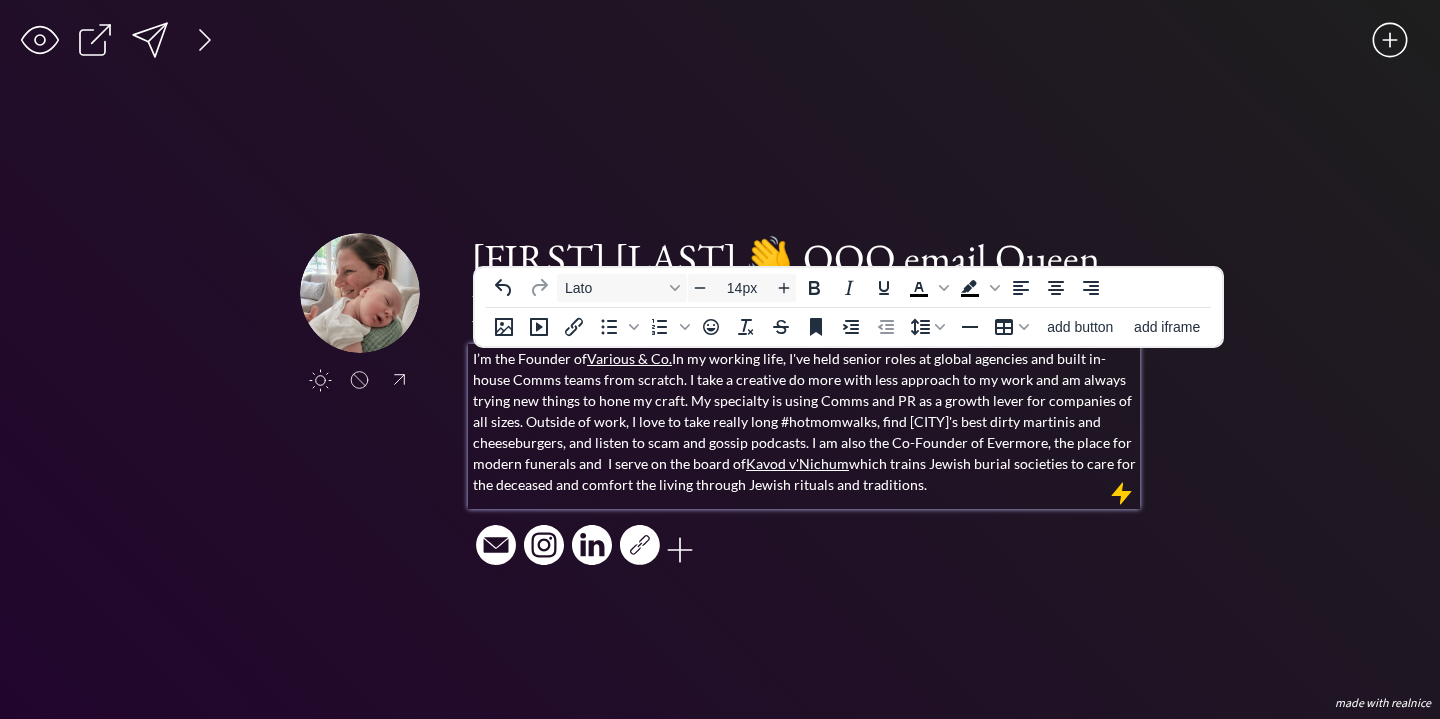 click on "I’m the Founder of  Various & Co.  In my working life, I've held senior roles at global agencies and built in-house Comms teams from scratch. I take a creative do more with less approach to my work and am always trying new things to hone my craft. My specialty is using Comms and PR as a growth lever for companies of all sizes. Outside of work, I love to take really long #hotmomwalks, find [CITY]'s best dirty martinis and cheeseburgers, and listen to scam and gossip podcasts. I am also the Co-Founder of Evermore, the place for modern funerals and  I serve on the board of  Kavod v'Nichum  which trains Jewish burial societies to care for the deceased and comfort the living through Jewish rituals and traditions." at bounding box center [804, 421] 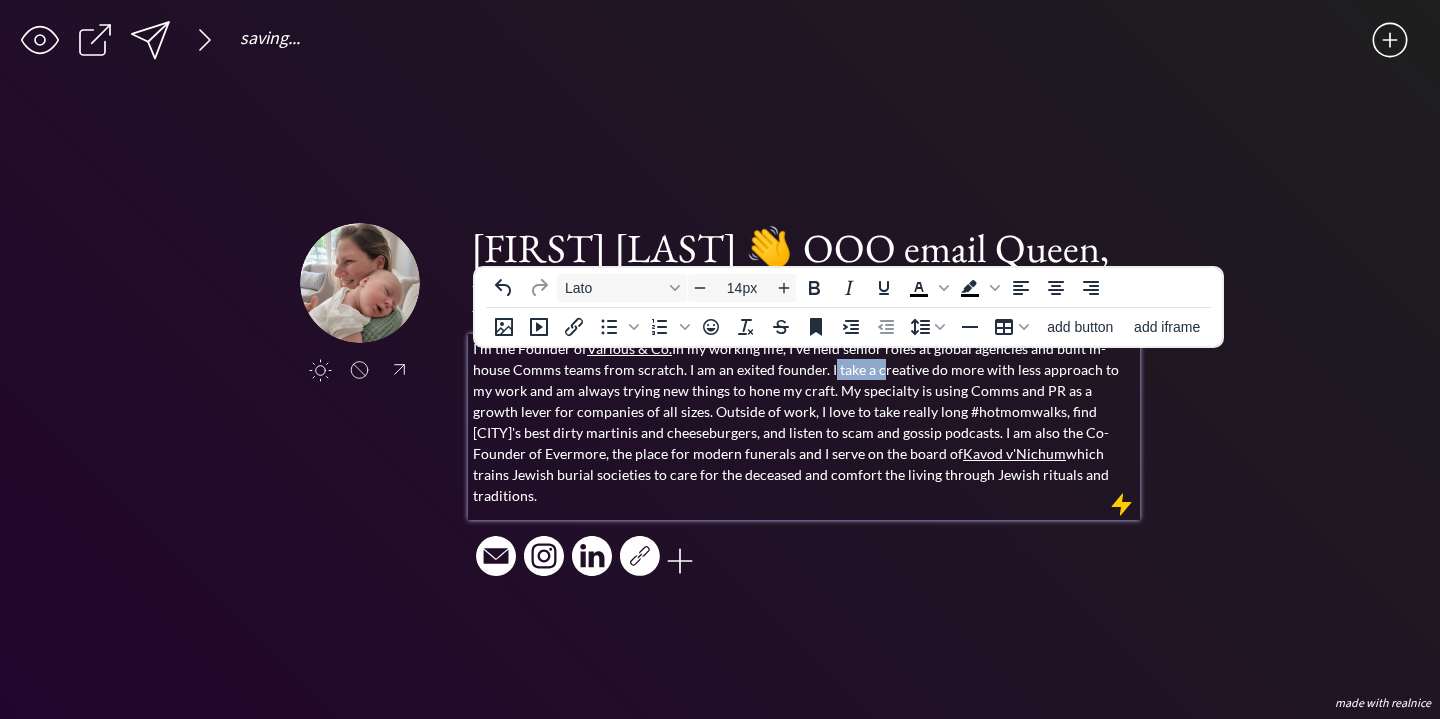 drag, startPoint x: 830, startPoint y: 383, endPoint x: 783, endPoint y: 384, distance: 47.010635 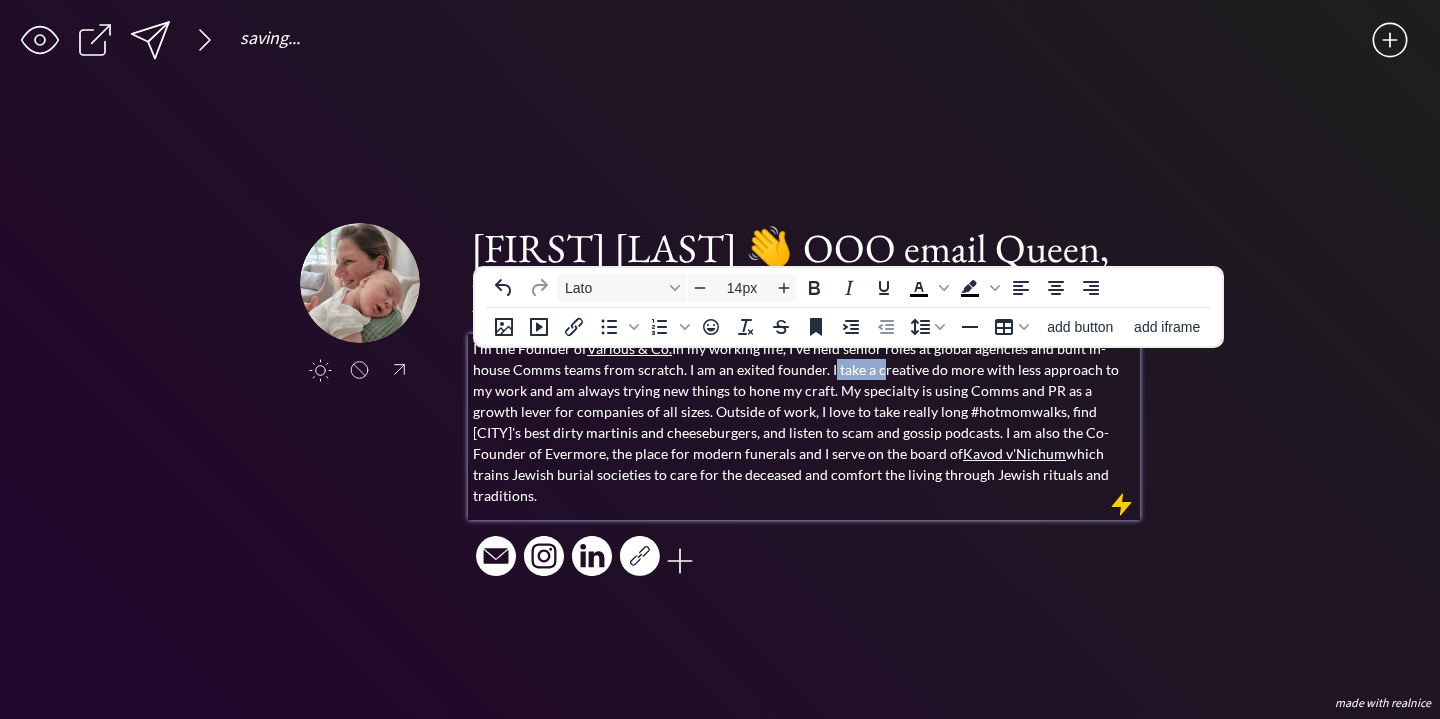 click on "I’m the Founder of  Various & Co.  In my working life, I've held senior roles at global agencies and built in-house Comms teams from scratch. I am an exited founder. I take a creative do more with less approach to my work and am always trying new things to hone my craft. My specialty is using Comms and PR as a growth lever for companies of all sizes. Outside of work, I love to take really long #hotmomwalks, find [CITY]'s best dirty martinis and cheeseburgers, and listen to scam and gossip podcasts. I am also the Co-Founder of Evermore, the place for modern funerals and  I serve on the board of  Kavod v'Nichum  which trains Jewish burial societies to care for the deceased and comfort the living through Jewish rituals and traditions." at bounding box center (804, 422) 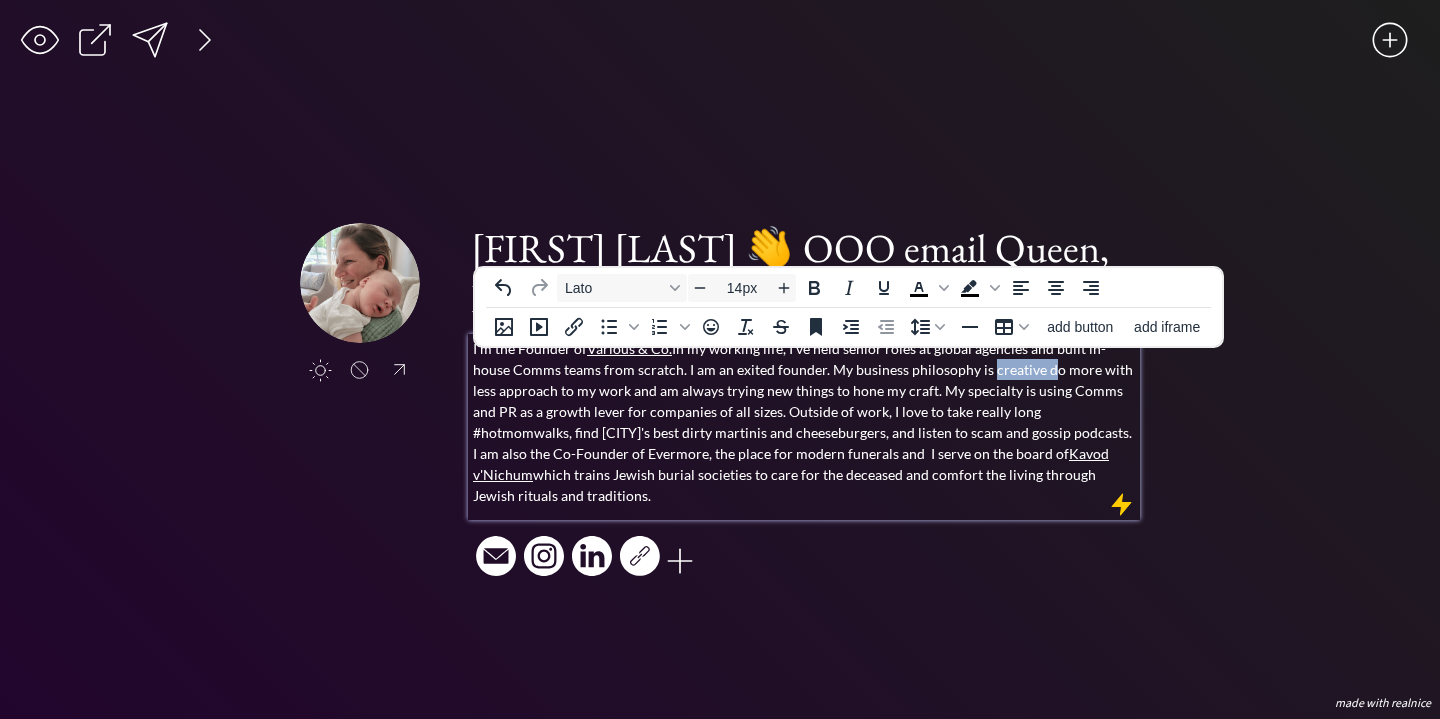 drag, startPoint x: 997, startPoint y: 389, endPoint x: 942, endPoint y: 389, distance: 55 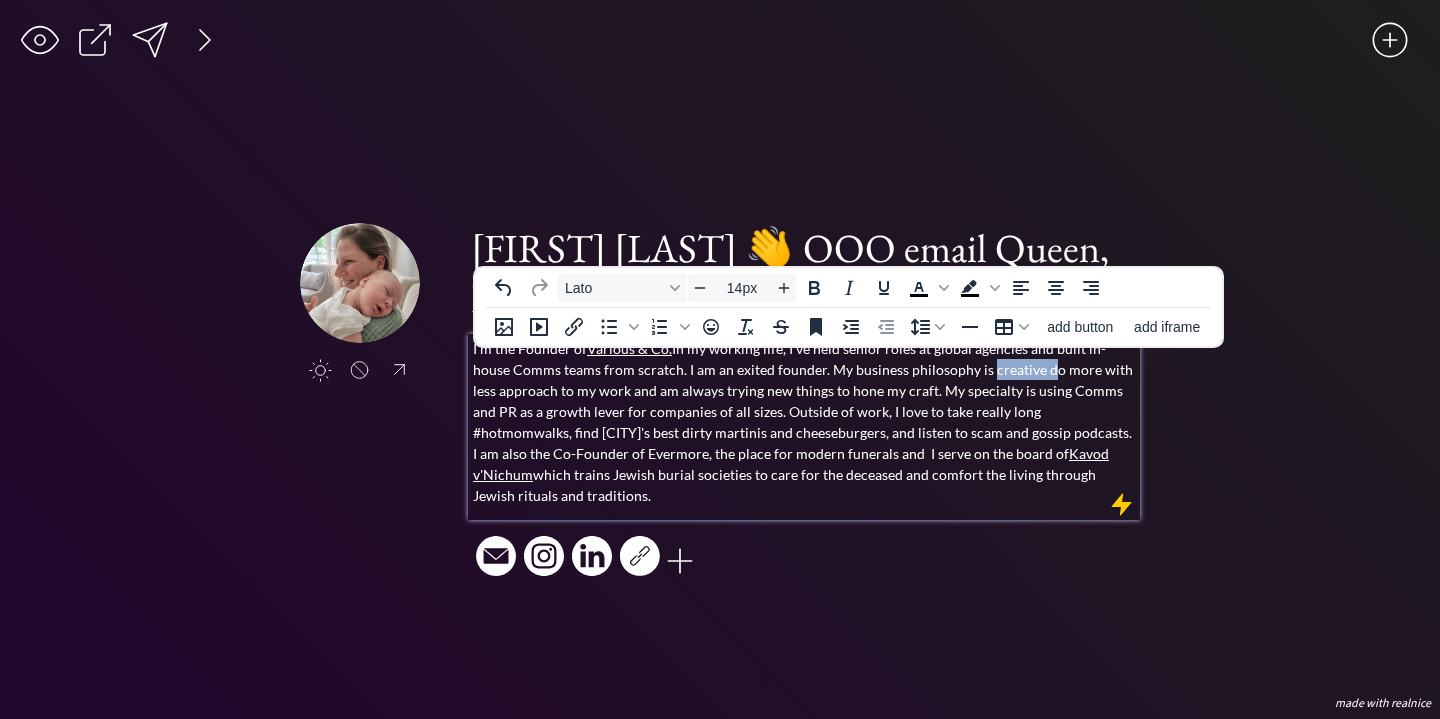 click on "I’m the Founder of  Various & Co.  In my working life, I've held senior roles at global agencies and built in-house Comms teams from scratch. I am an exited founder. My business philosophy is creative do more with less approach to my work and am always trying new things to hone my craft. My specialty is using Comms and PR as a growth lever for companies of all sizes. Outside of work, I love to take really long #hotmomwalks, find [CITY]'s best dirty martinis and cheeseburgers, and listen to scam and gossip podcasts. I am also the Co-Founder of Evermore, the place for modern funerals and  I serve on the board of  Kavod v'Nichum  which trains Jewish burial societies to care for the deceased and comfort the living through Jewish rituals and traditions." at bounding box center (804, 422) 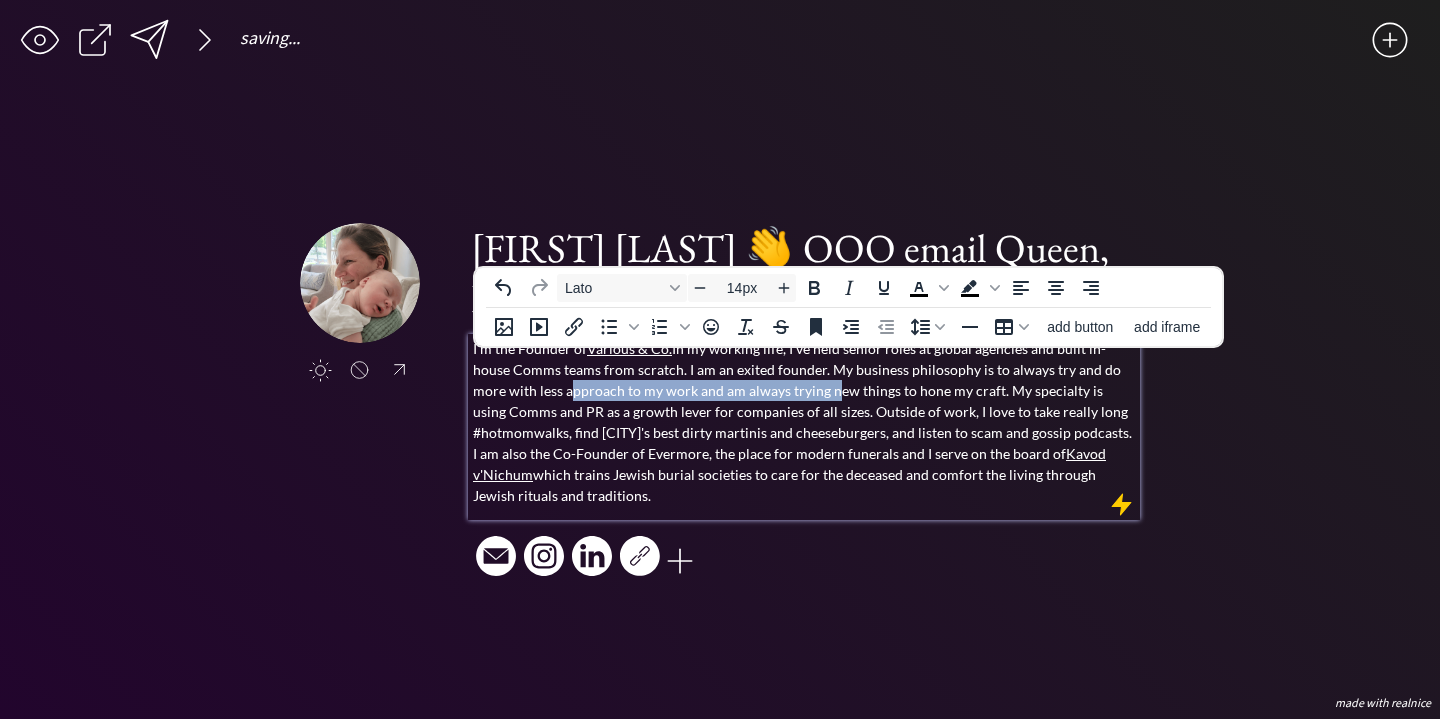 drag, startPoint x: 760, startPoint y: 407, endPoint x: 497, endPoint y: 402, distance: 263.04752 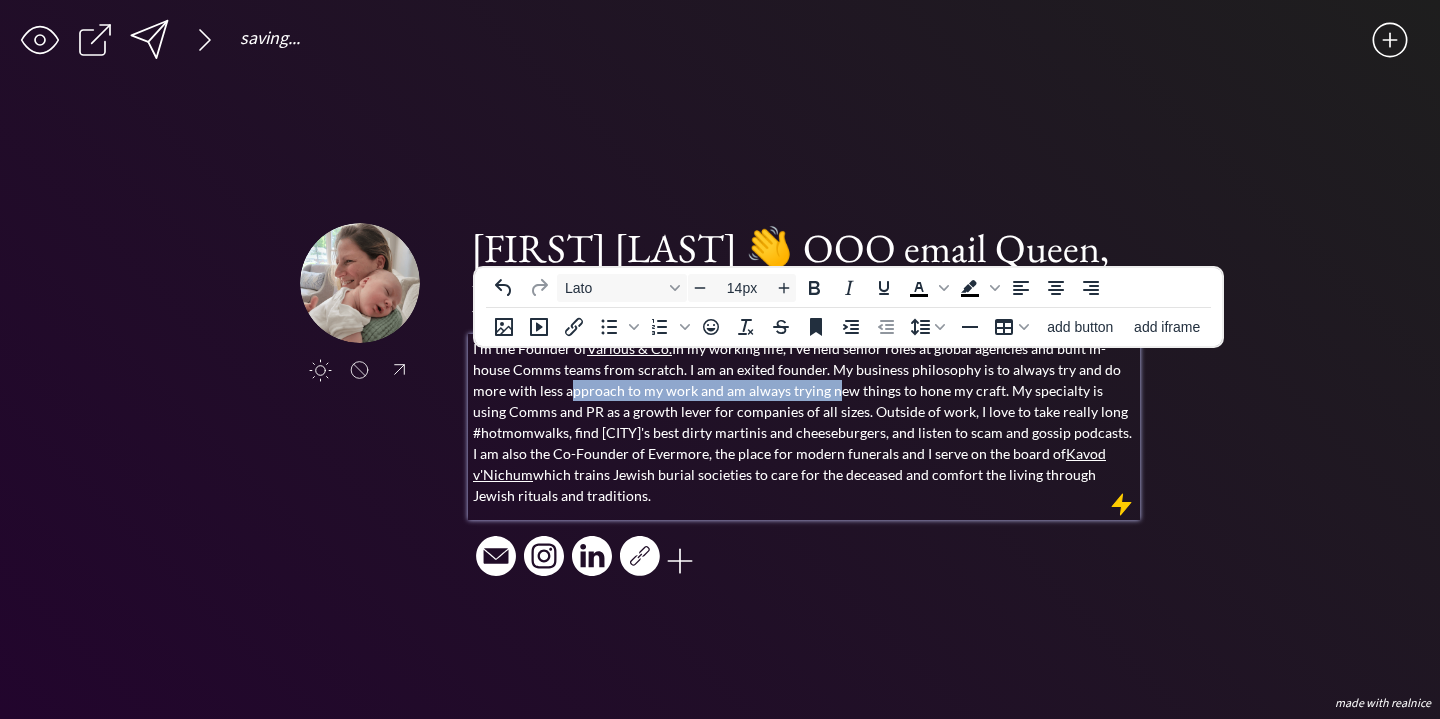 click on "I’m the Founder of Various & Co. In my working life, I've held senior roles at global agencies and built in-house Comms teams from scratch. I am an exited founder. My business philosophy is to always try and do more with less approach to my work and am always trying new things to hone my craft. My specialty is using Comms and PR as a growth lever for companies of all sizes. Outside of work, I love to take really long #hotmomwalks, find [CITY]'s best dirty martinis and cheeseburgers, and listen to scam and gossip podcasts. I am also the Co-Founder of Evermore, the place for modern funerals and I serve on the board of Kavod v'Nichum which trains Jewish burial societies to care for the deceased and comfort the living through Jewish rituals and traditions." at bounding box center [804, 422] 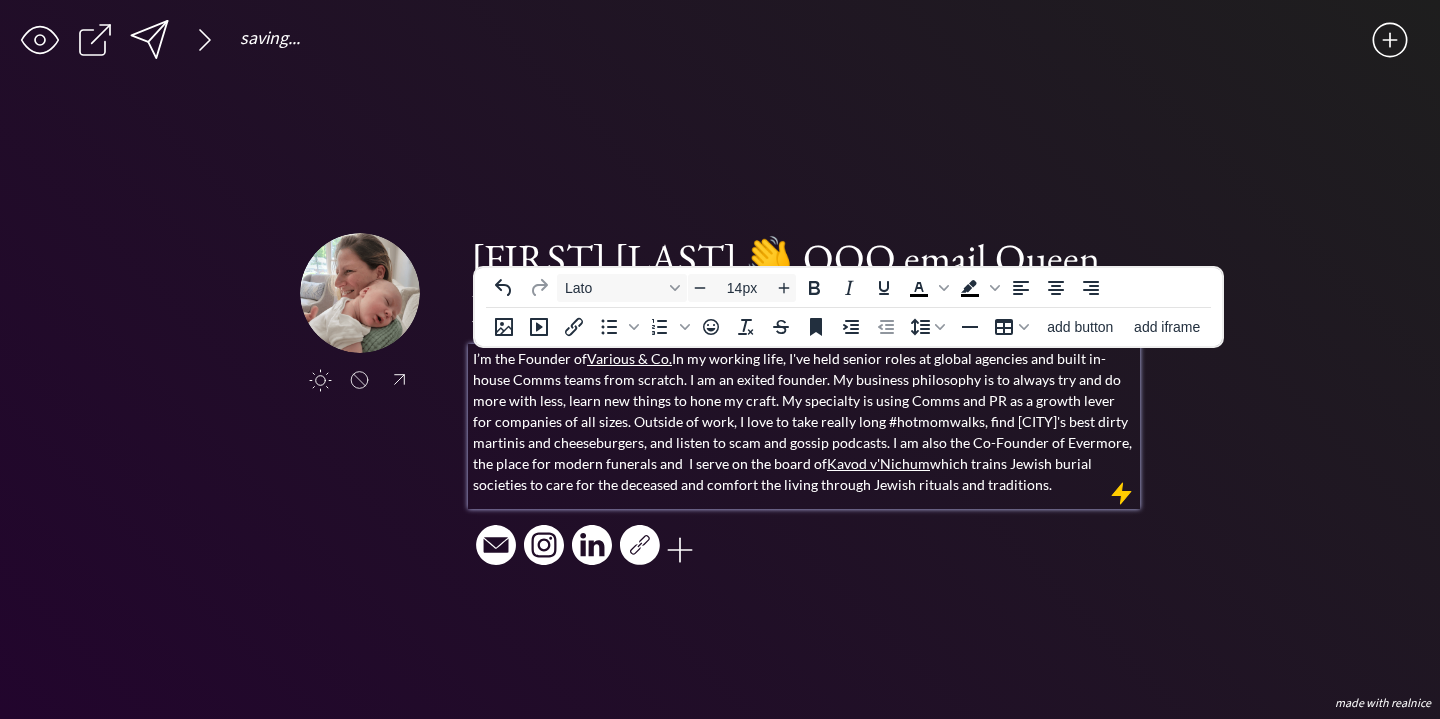 click on "I’m the Founder of Various & Co. In my working life, I've held senior roles at global agencies and built in-house Comms teams from scratch. I am an exited founder. My business philosophy is to always try and do more with less, learn new things to hone my craft. My specialty is using Comms and PR as a growth lever for companies of all sizes. Outside of work, I love to take really long #hotmomwalks, find [CITY]'s best dirty martinis and cheeseburgers, and listen to scam and gossip podcasts. I am also the Co-Founder of Evermore, the place for modern funerals and I serve on the board of Kavod v'Nichum which trains Jewish burial societies to care for the deceased and comfort the living through Jewish rituals and traditions." at bounding box center (804, 421) 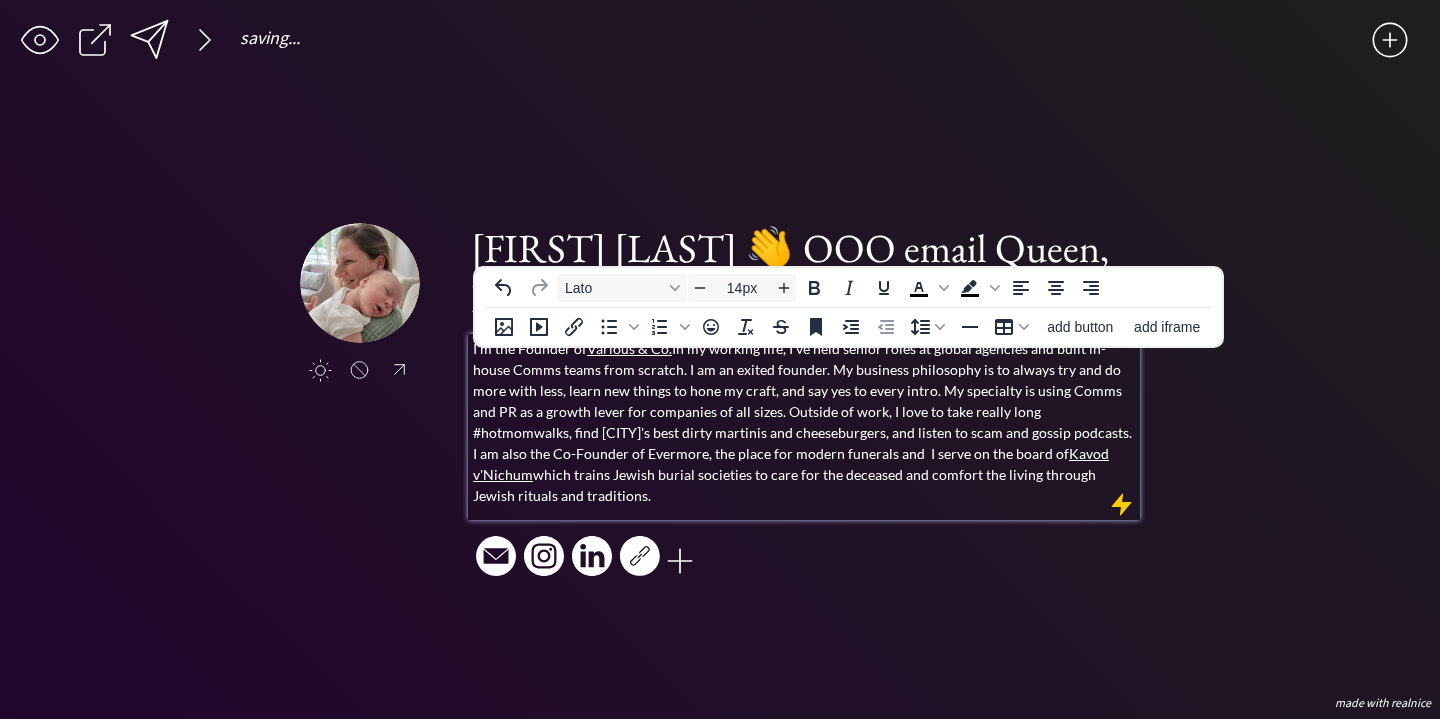 click on "I’m the Founder of  Various & Co.  In my working life, I've held senior roles at global agencies and built in-house Comms teams from scratch. I am an exited founder. My business philosophy is to always try and do more with less, learn new things to hone my craft, and say yes to every intro. My specialty is using Comms and PR as a growth lever for companies of all sizes. Outside of work, I love to take really long #hotmomwalks, find [CITY]'s best dirty martinis and cheeseburgers, and listen to scam and gossip podcasts. I am also the Co-Founder of Evermore, the place for modern funerals and  I serve on the board of  Kavod v'Nichum  which trains Jewish burial societies to care for the deceased and comfort the living through Jewish rituals and traditions." at bounding box center (804, 422) 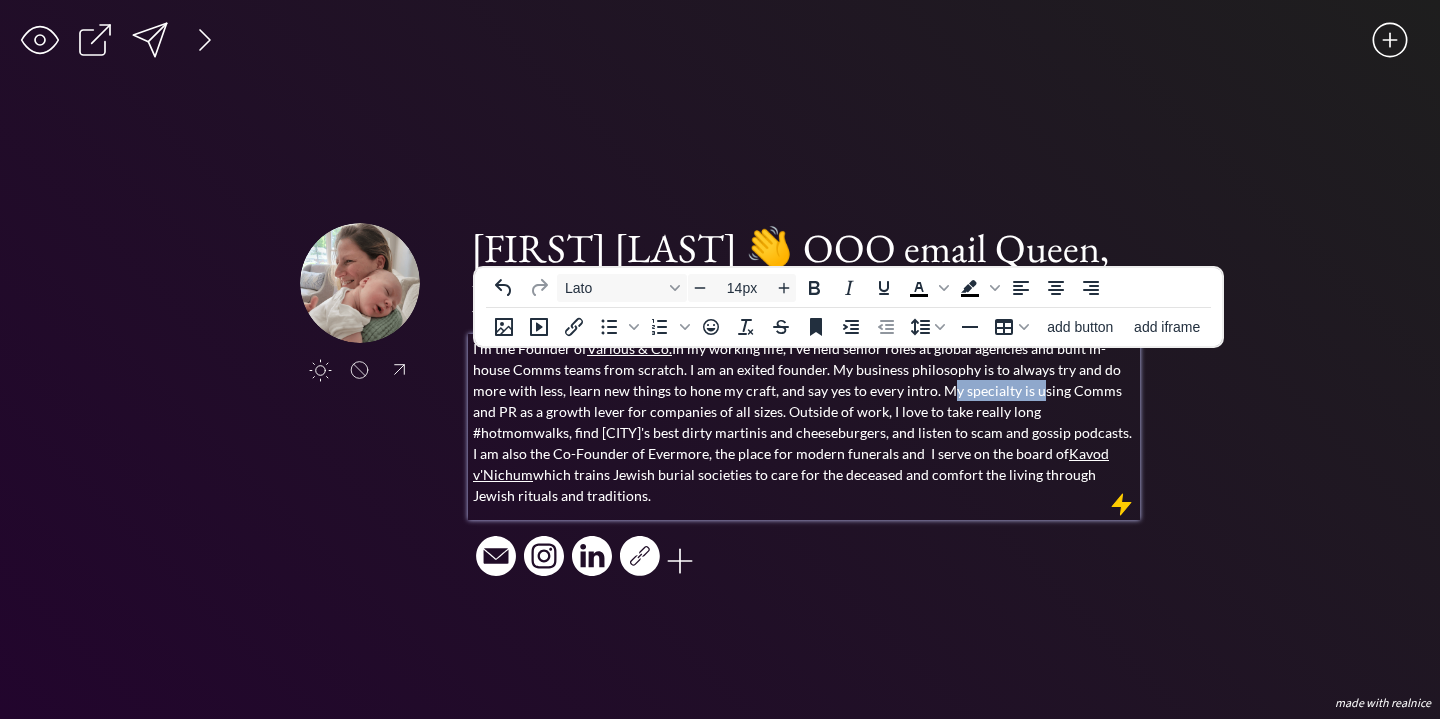 drag, startPoint x: 963, startPoint y: 409, endPoint x: 873, endPoint y: 410, distance: 90.005554 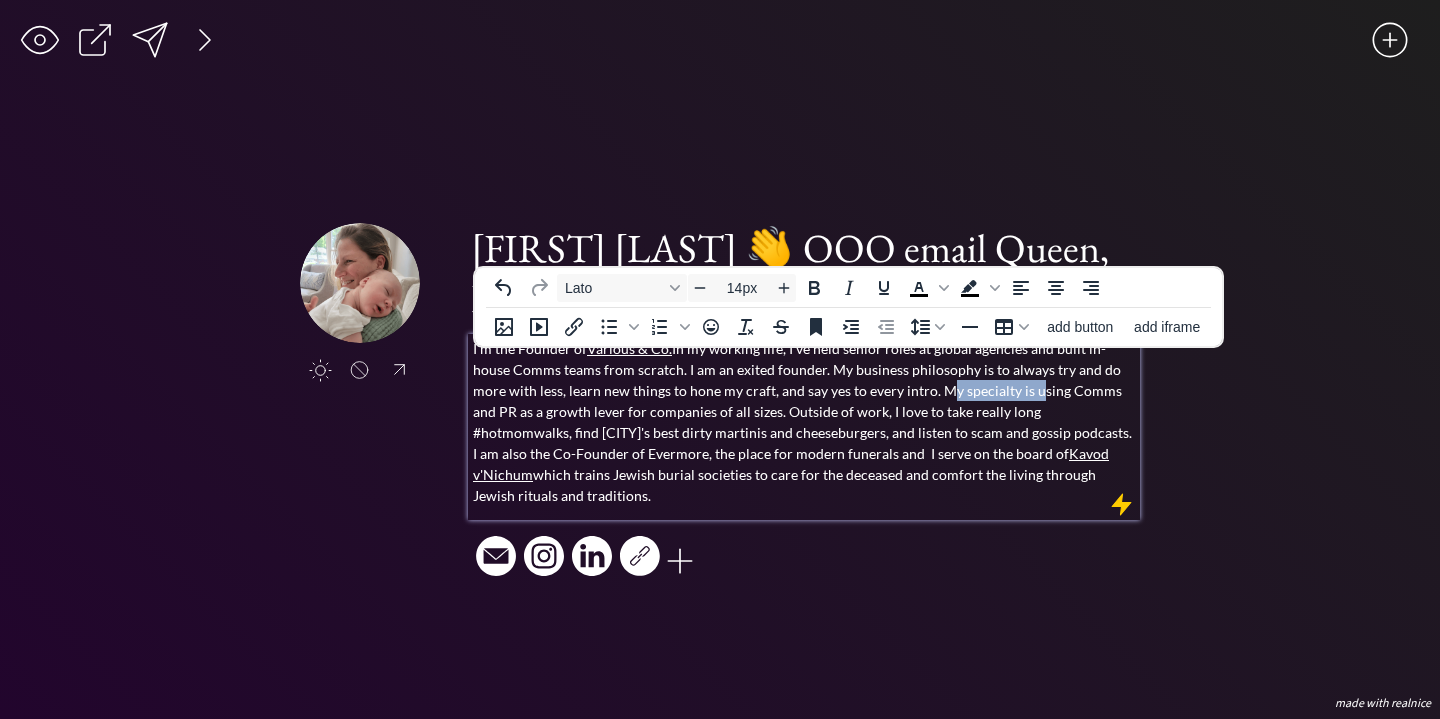 click on "I’m the Founder of  Various & Co.  In my working life, I've held senior roles at global agencies and built in-house Comms teams from scratch. I am an exited founder. My business philosophy is to always try and do more with less, learn new things to hone my craft, and say yes to every intro. My specialty is using Comms and PR as a growth lever for companies of all sizes. Outside of work, I love to take really long #hotmomwalks, find [CITY]'s best dirty martinis and cheeseburgers, and listen to scam and gossip podcasts. I am also the Co-Founder of Evermore, the place for modern funerals and  I serve on the board of  Kavod v'Nichum  which trains Jewish burial societies to care for the deceased and comfort the living through Jewish rituals and traditions." at bounding box center [804, 422] 